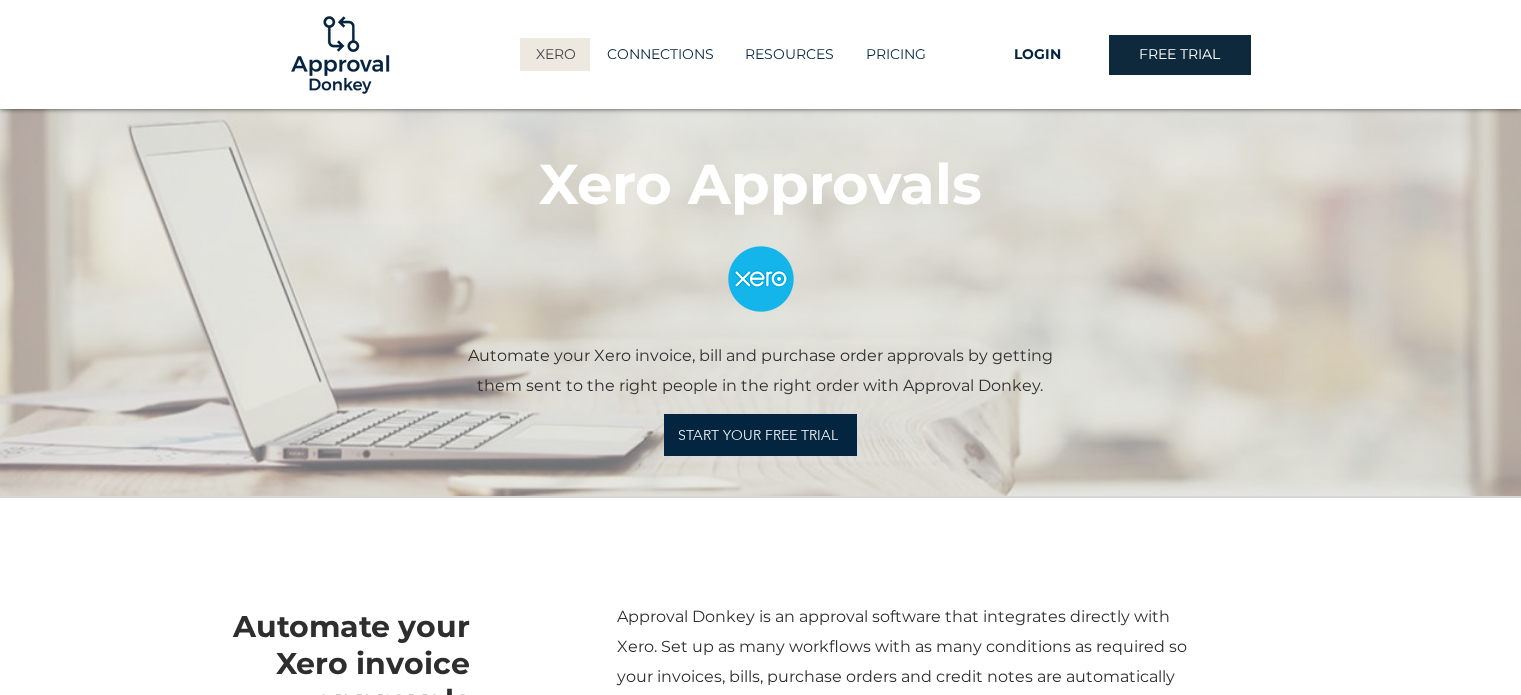 scroll, scrollTop: 0, scrollLeft: 0, axis: both 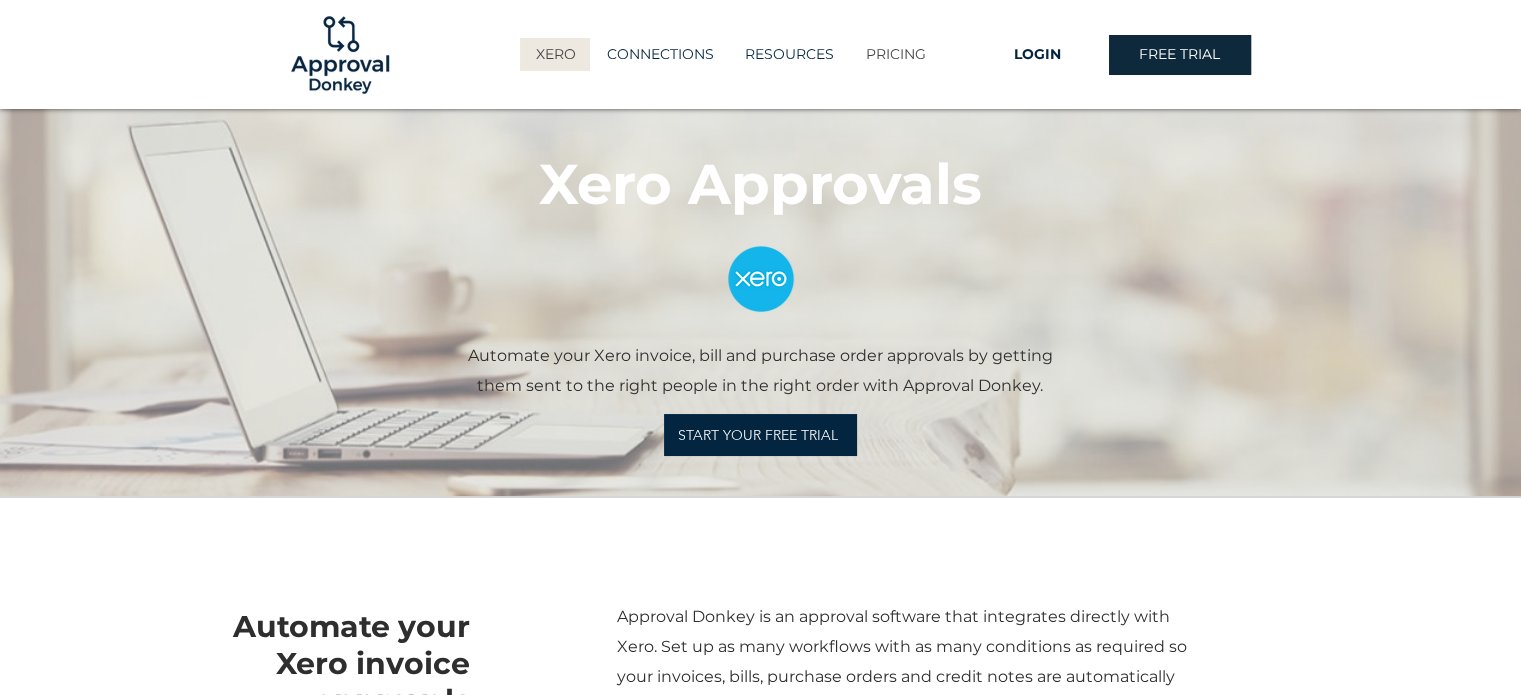 click on "PRICING" at bounding box center (896, 54) 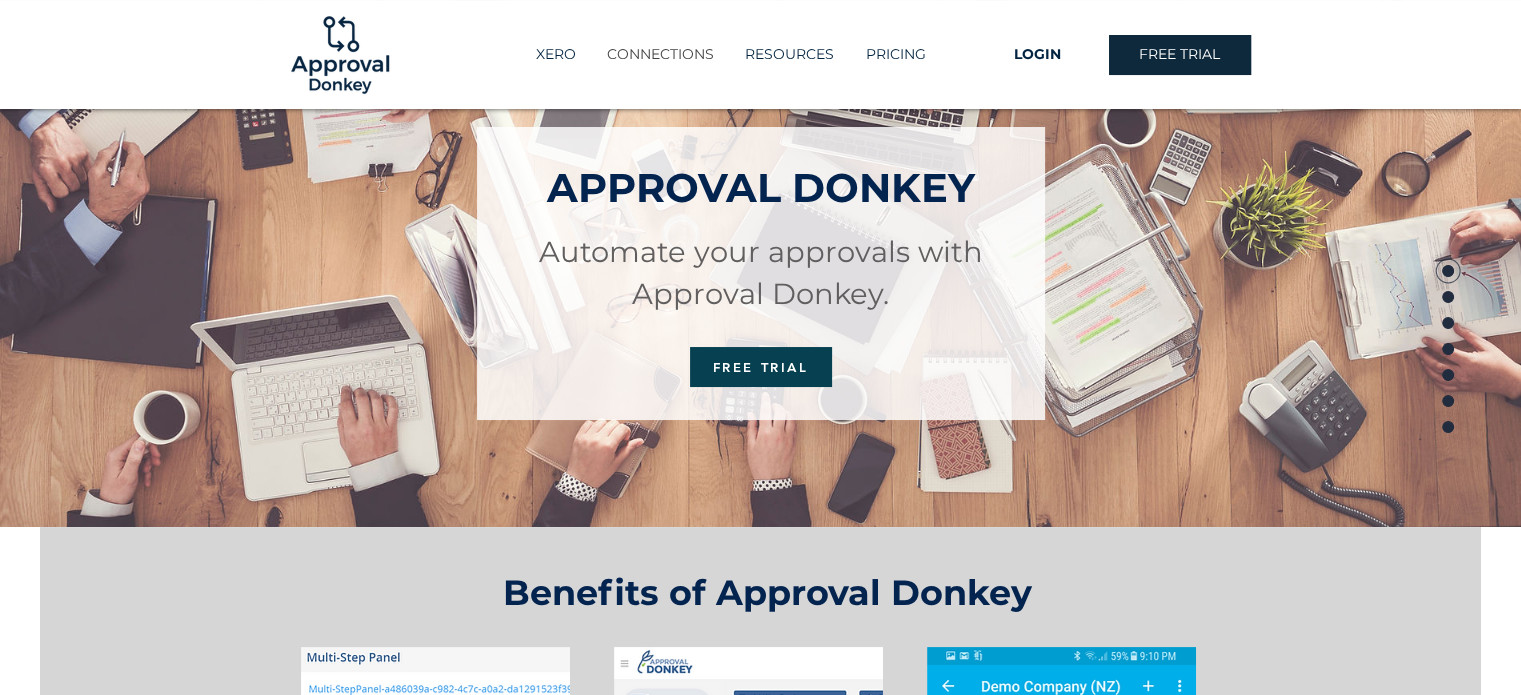 scroll, scrollTop: 0, scrollLeft: 0, axis: both 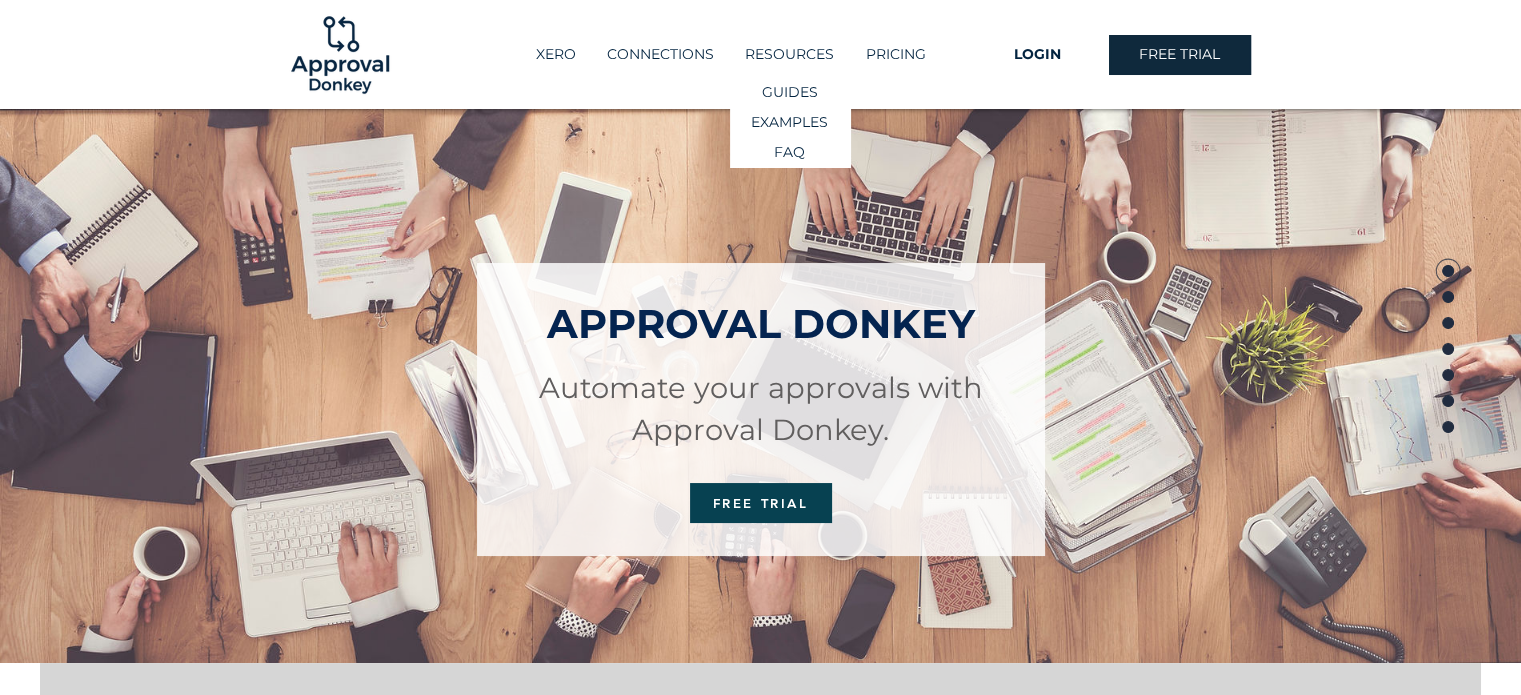 click on "RESOURCES" at bounding box center (789, 54) 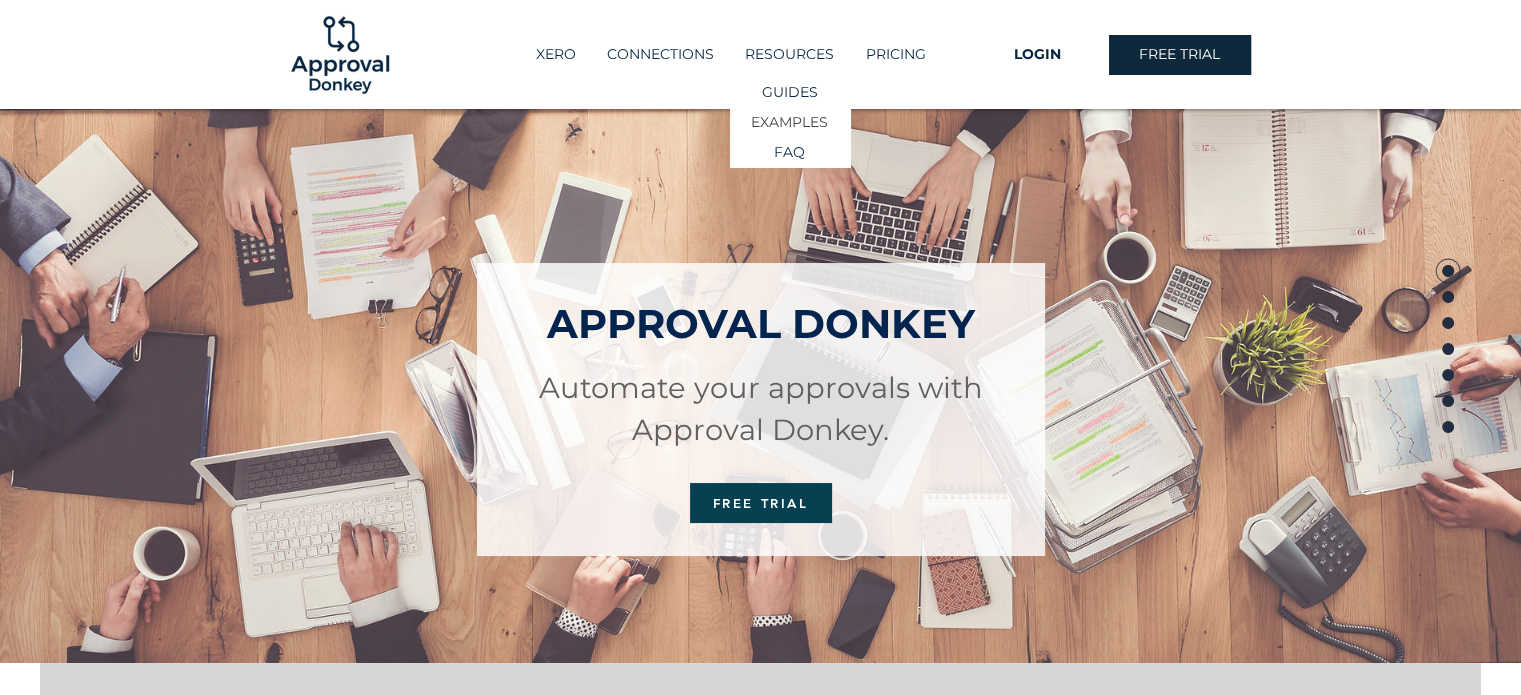 click on "EXAMPLES" at bounding box center [789, 122] 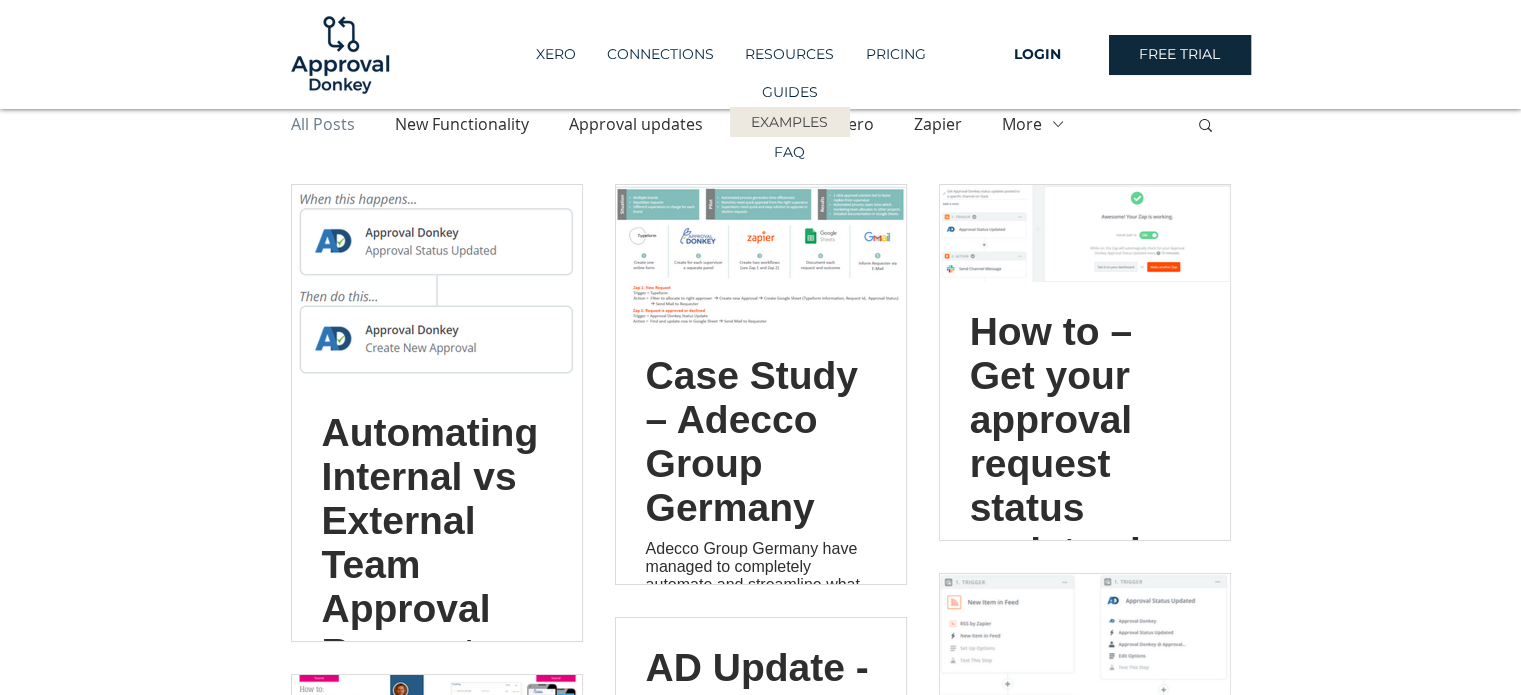 scroll, scrollTop: 0, scrollLeft: 0, axis: both 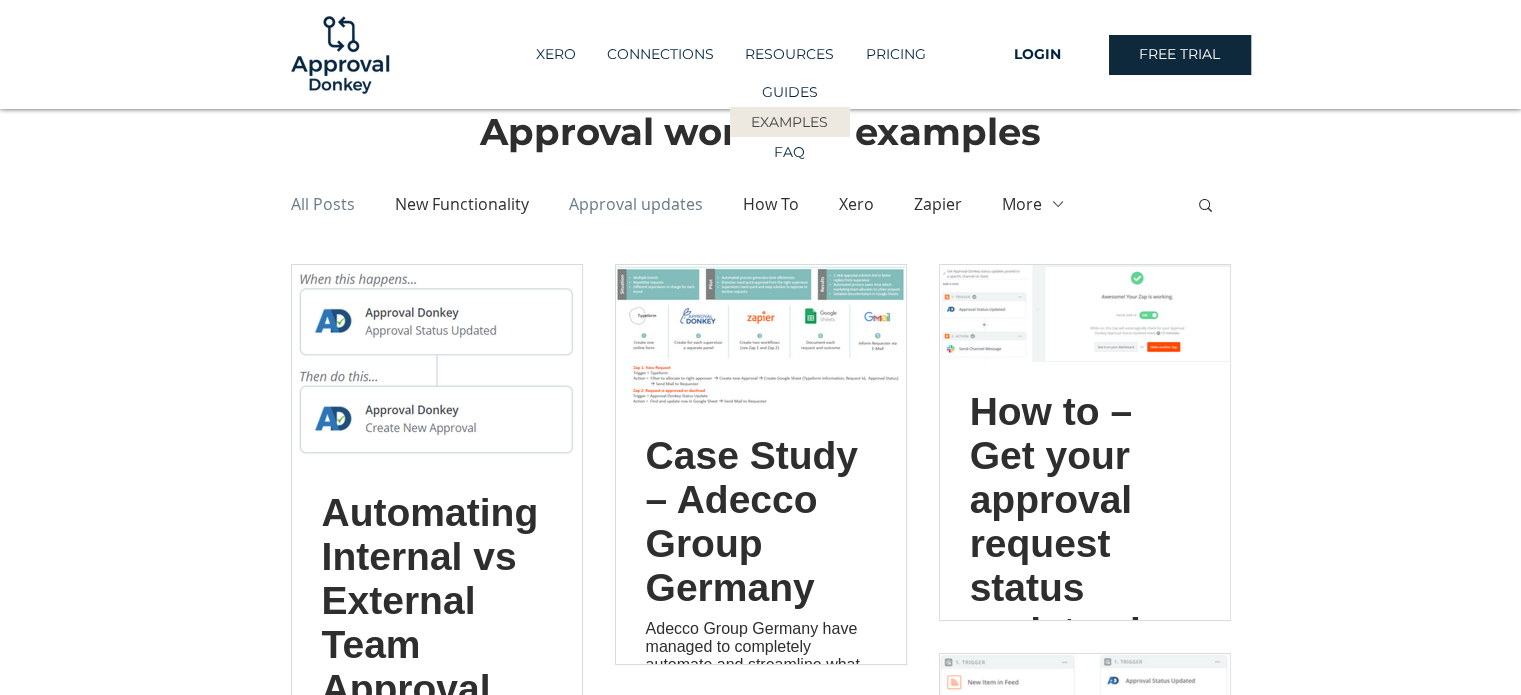 click on "Approval updates" at bounding box center [636, 204] 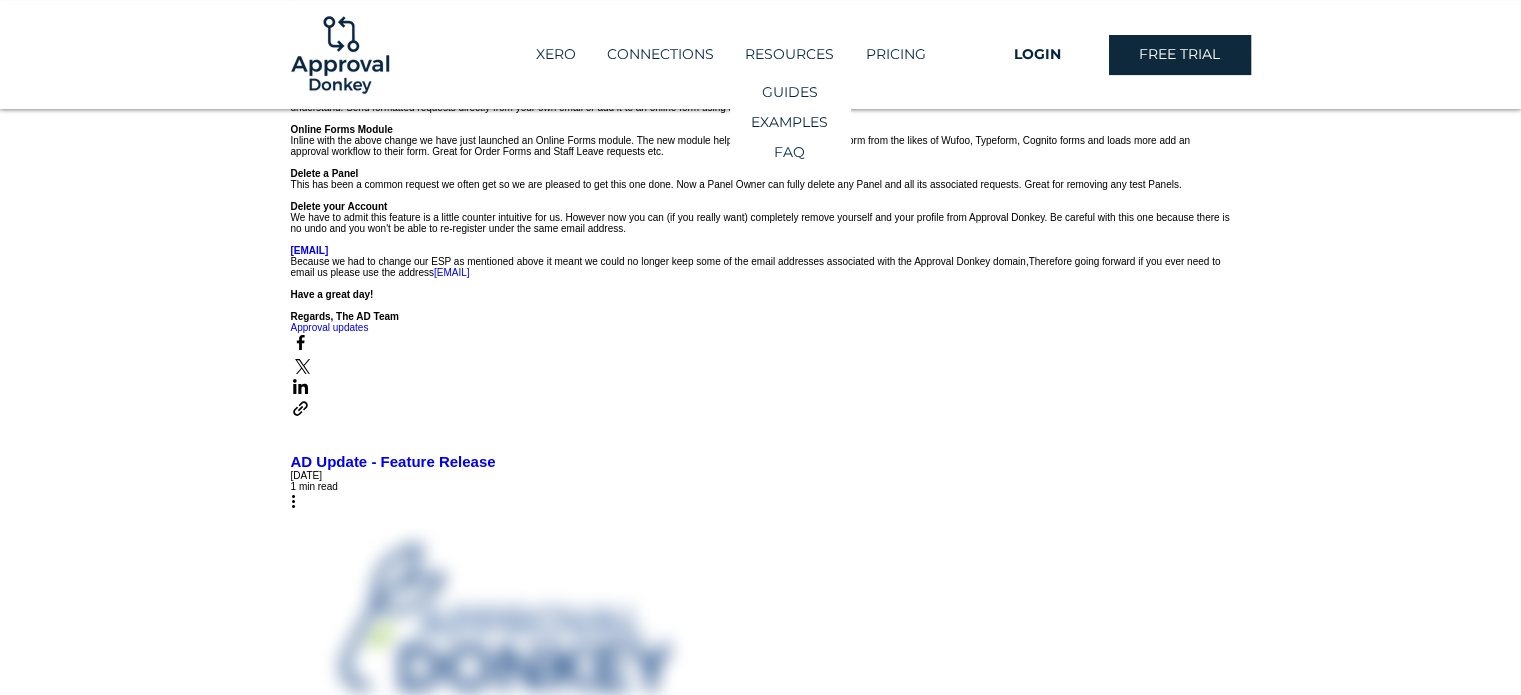 scroll, scrollTop: 0, scrollLeft: 0, axis: both 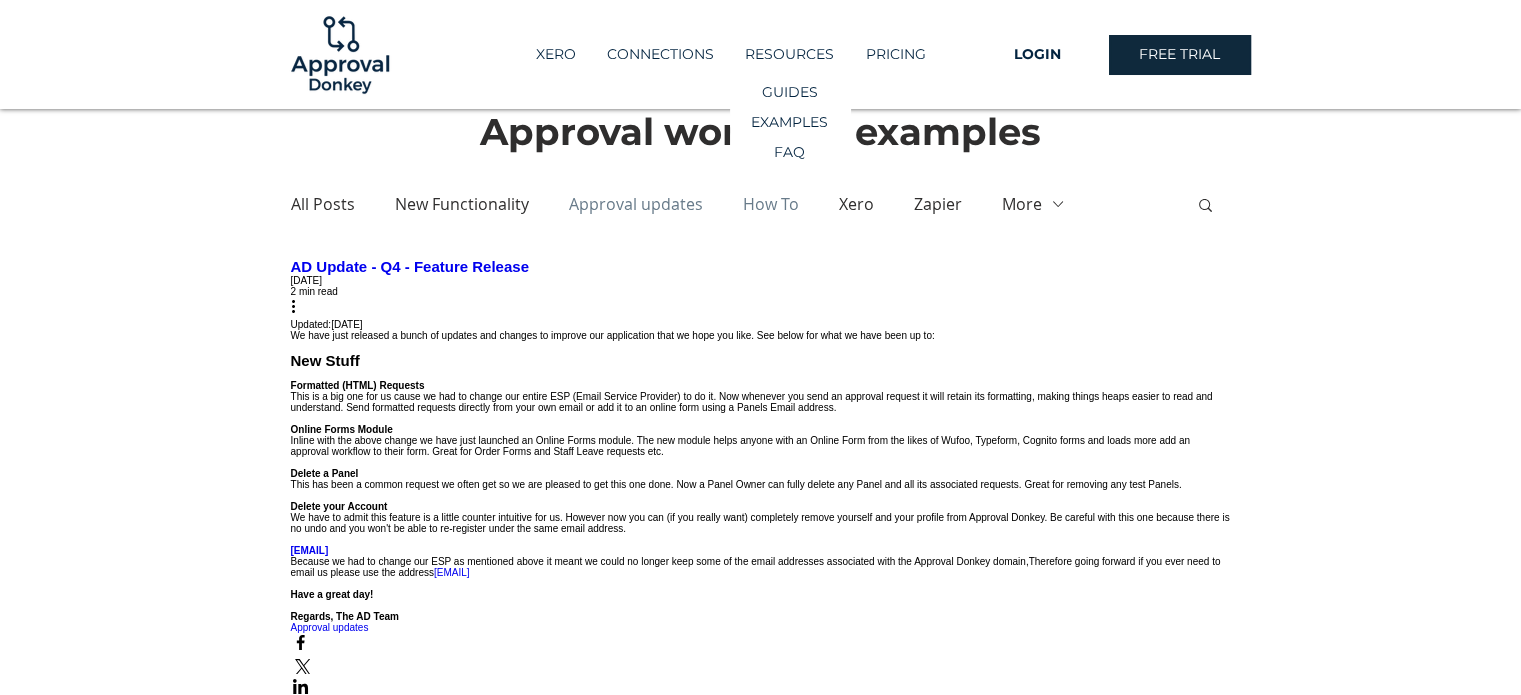 click on "How To" at bounding box center (771, 204) 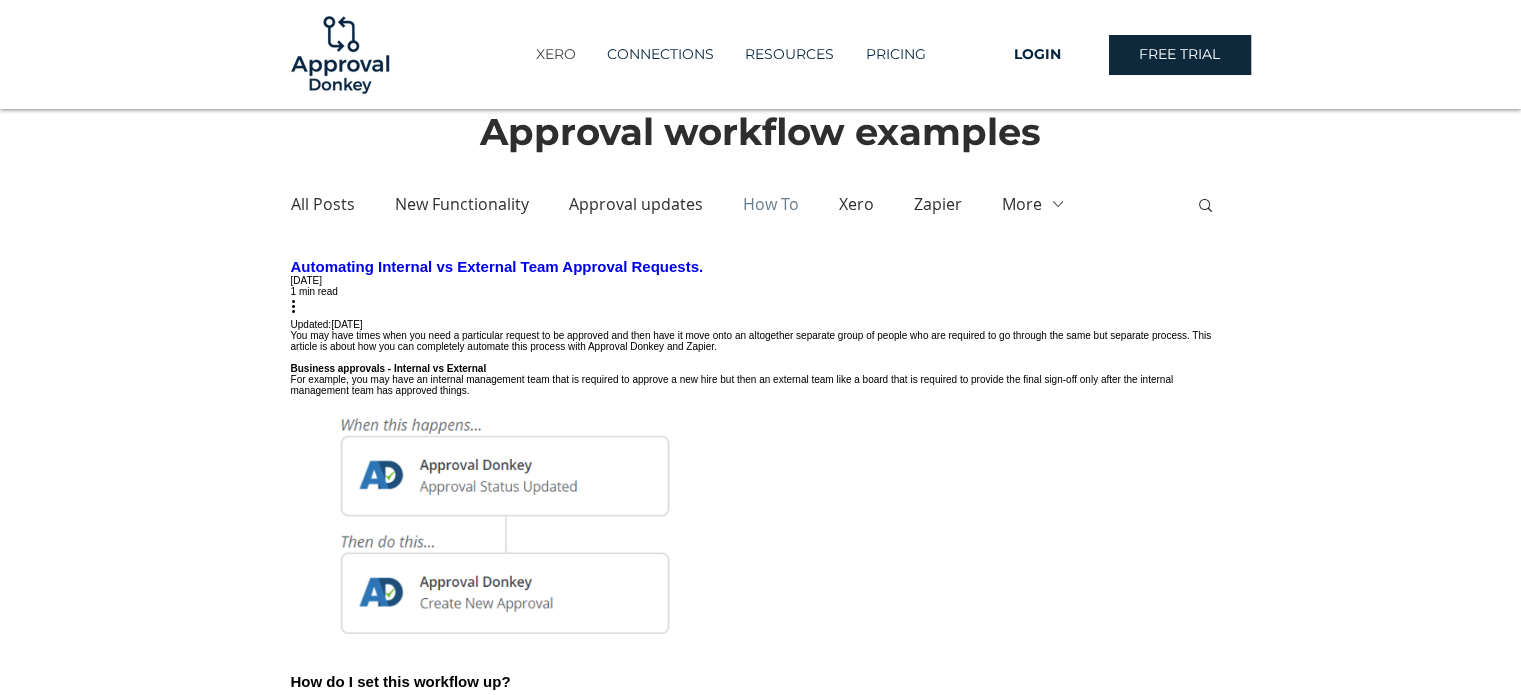 click on "XERO" at bounding box center [556, 54] 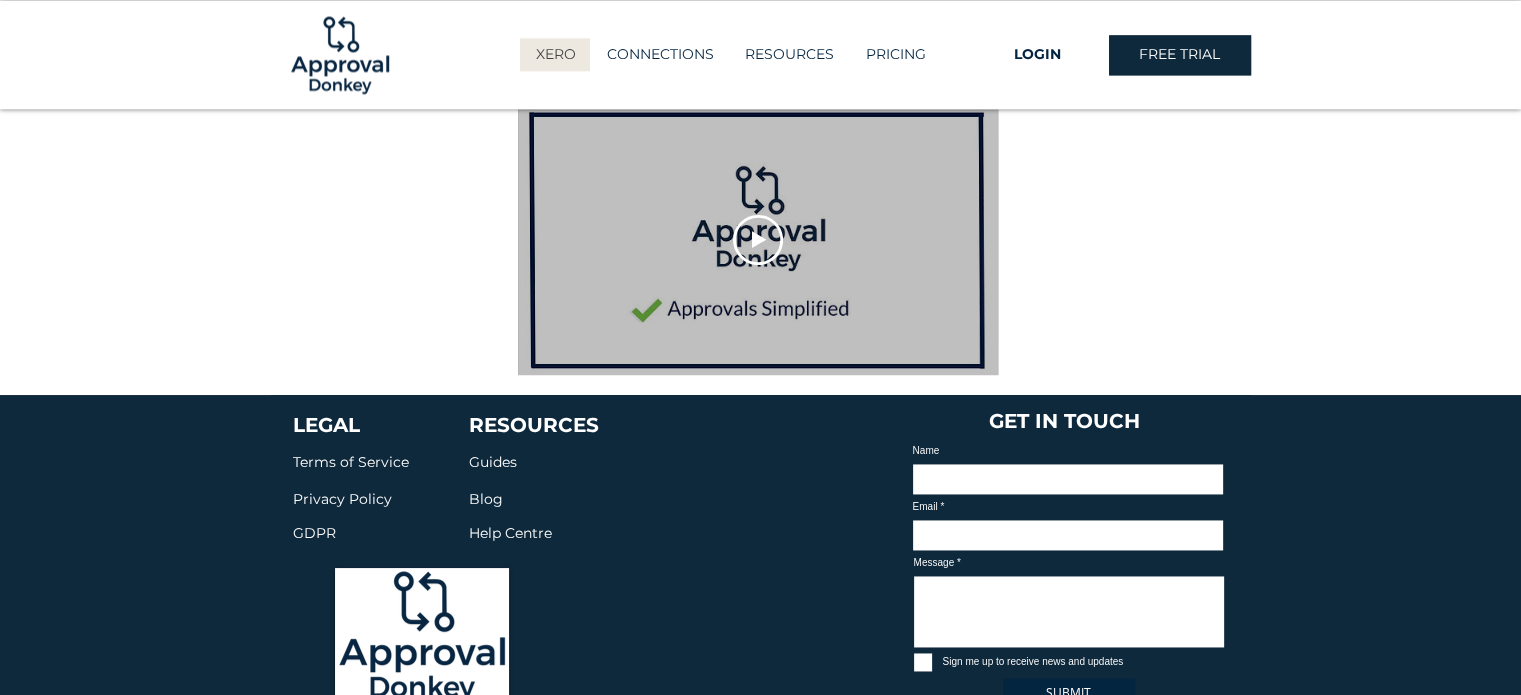 scroll, scrollTop: 2900, scrollLeft: 0, axis: vertical 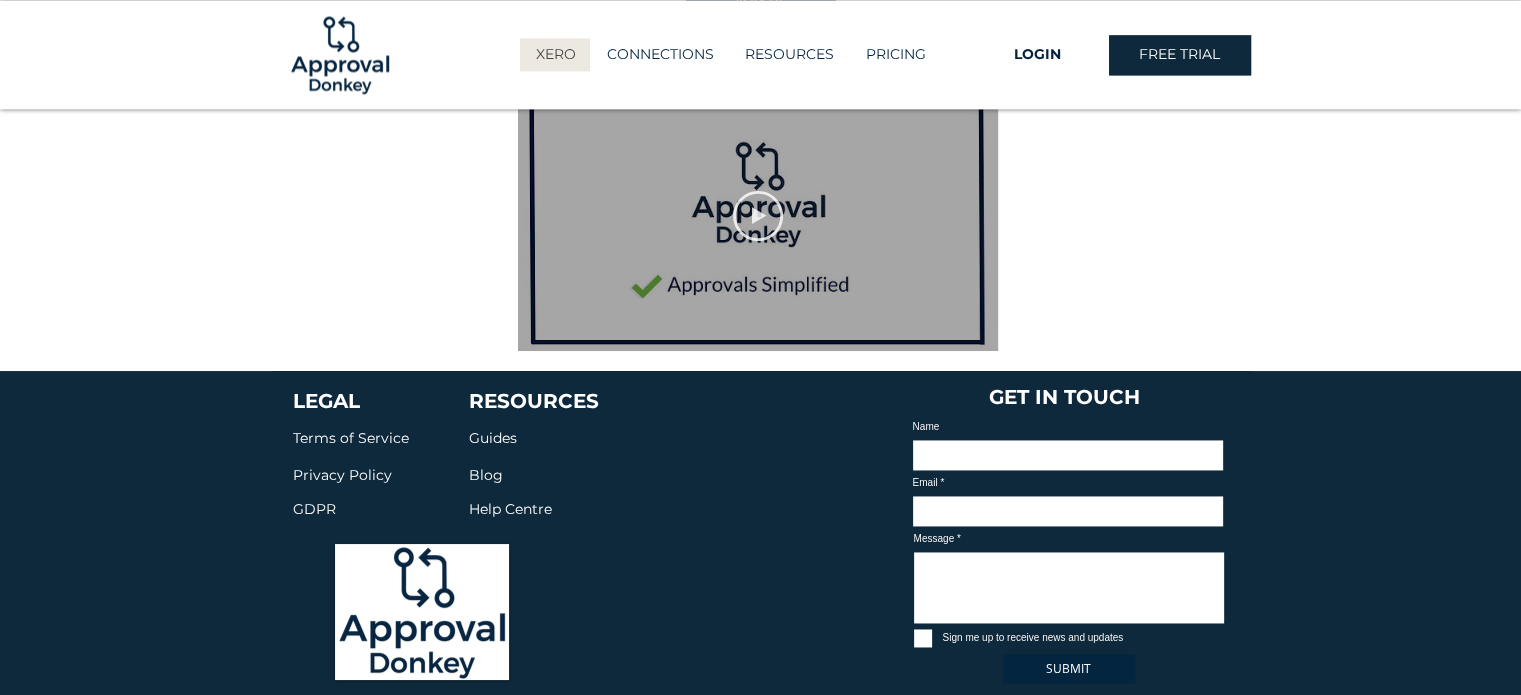click at bounding box center (758, 216) 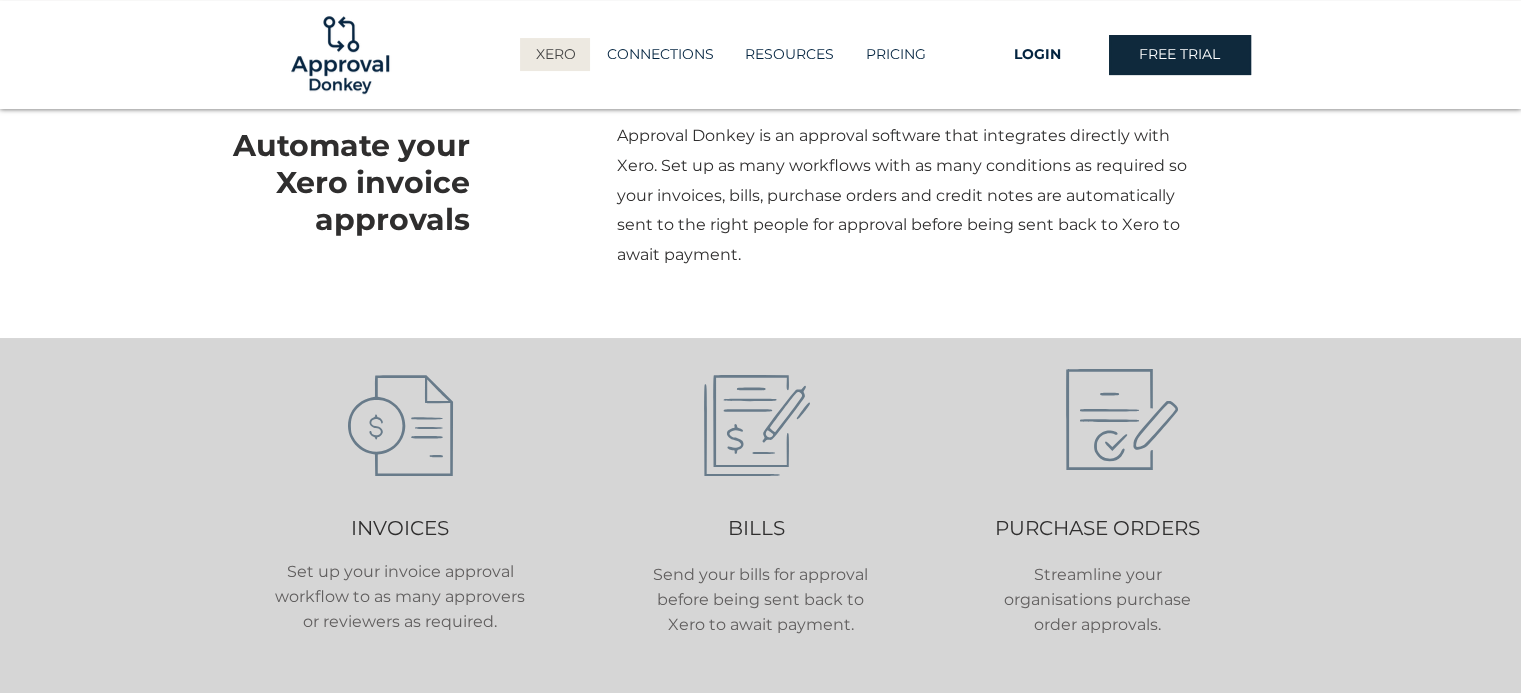scroll, scrollTop: 0, scrollLeft: 0, axis: both 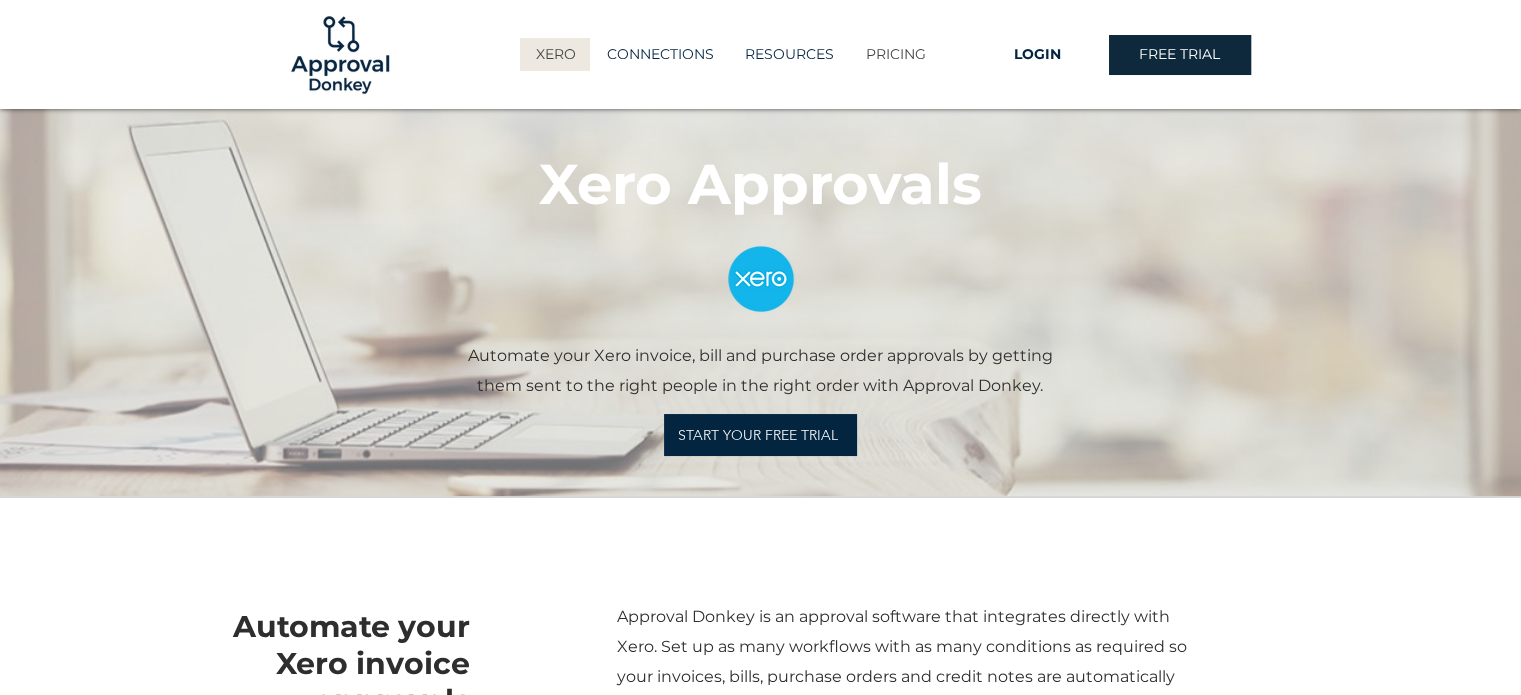 click on "PRICING" at bounding box center (896, 54) 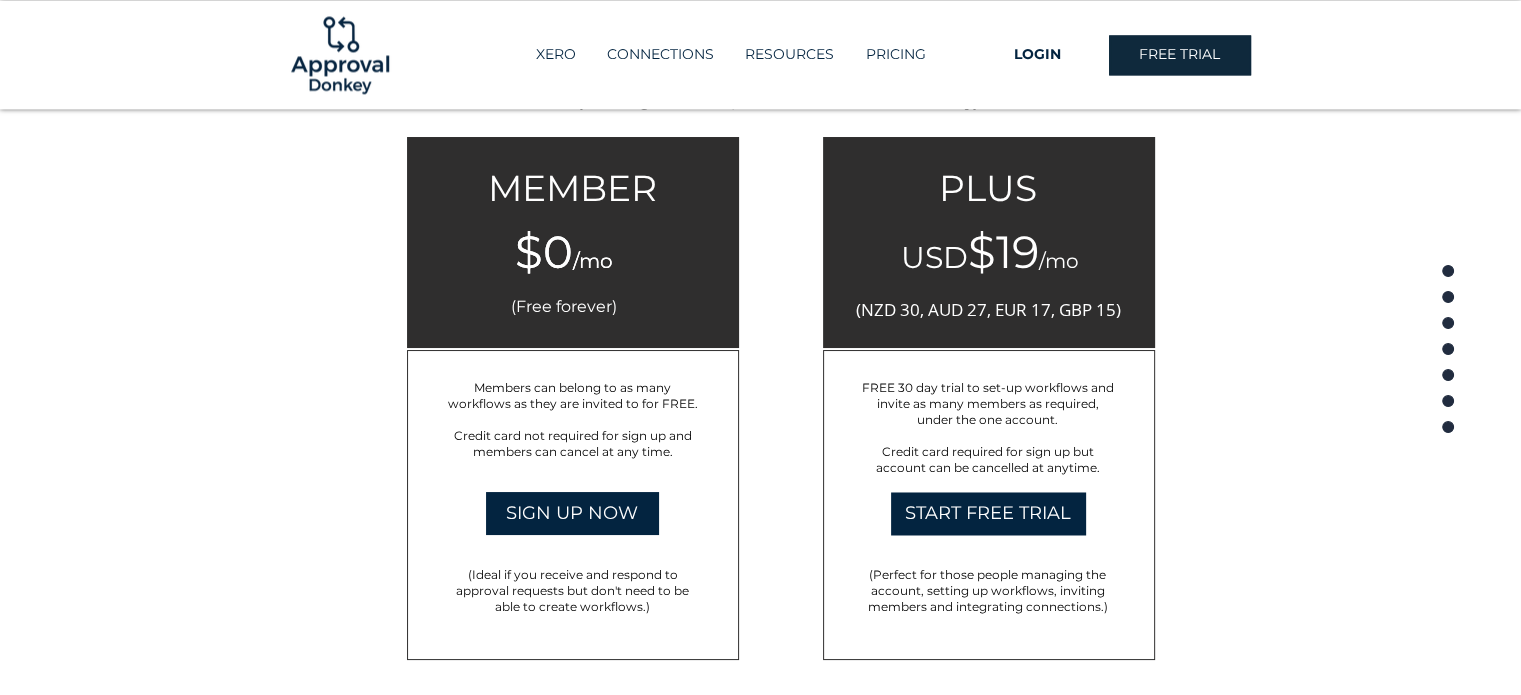 scroll, scrollTop: 3219, scrollLeft: 0, axis: vertical 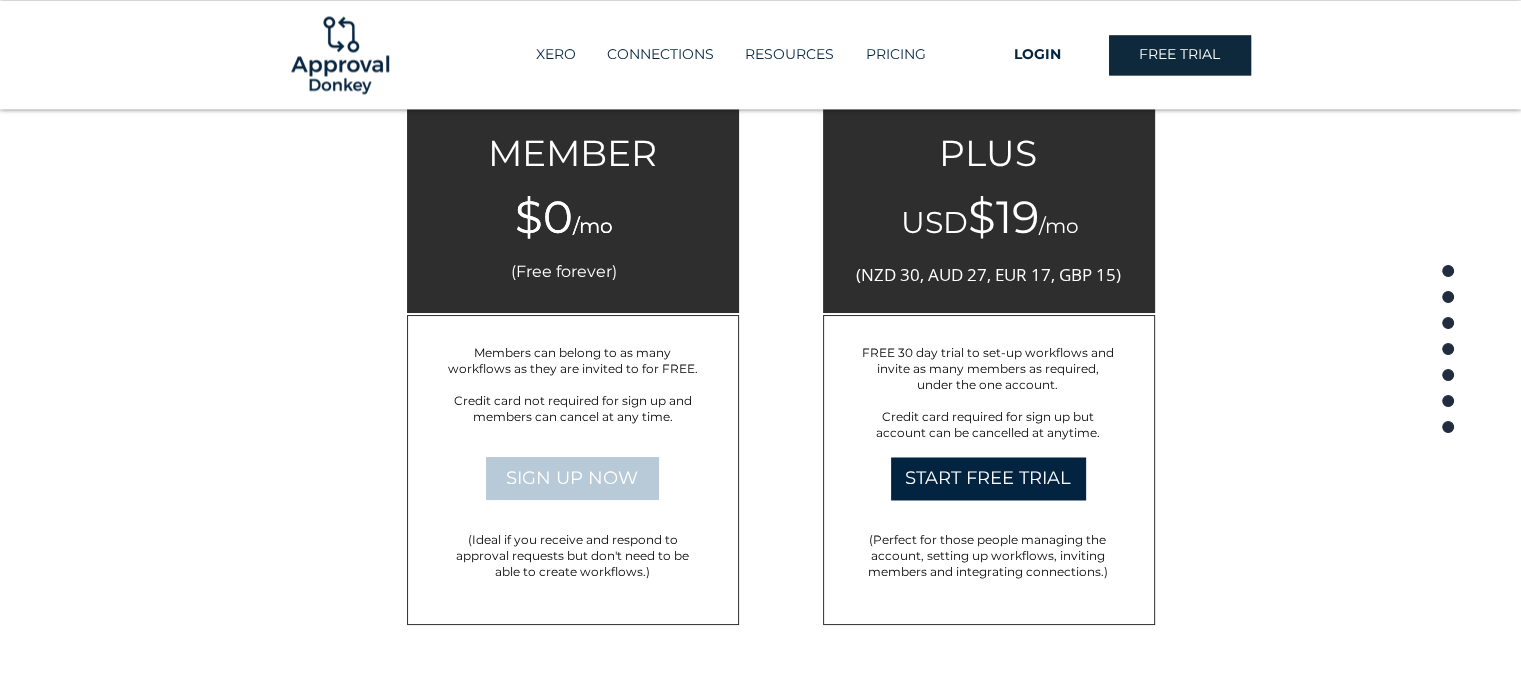 click on "SIGN UP NOW" at bounding box center [572, 478] 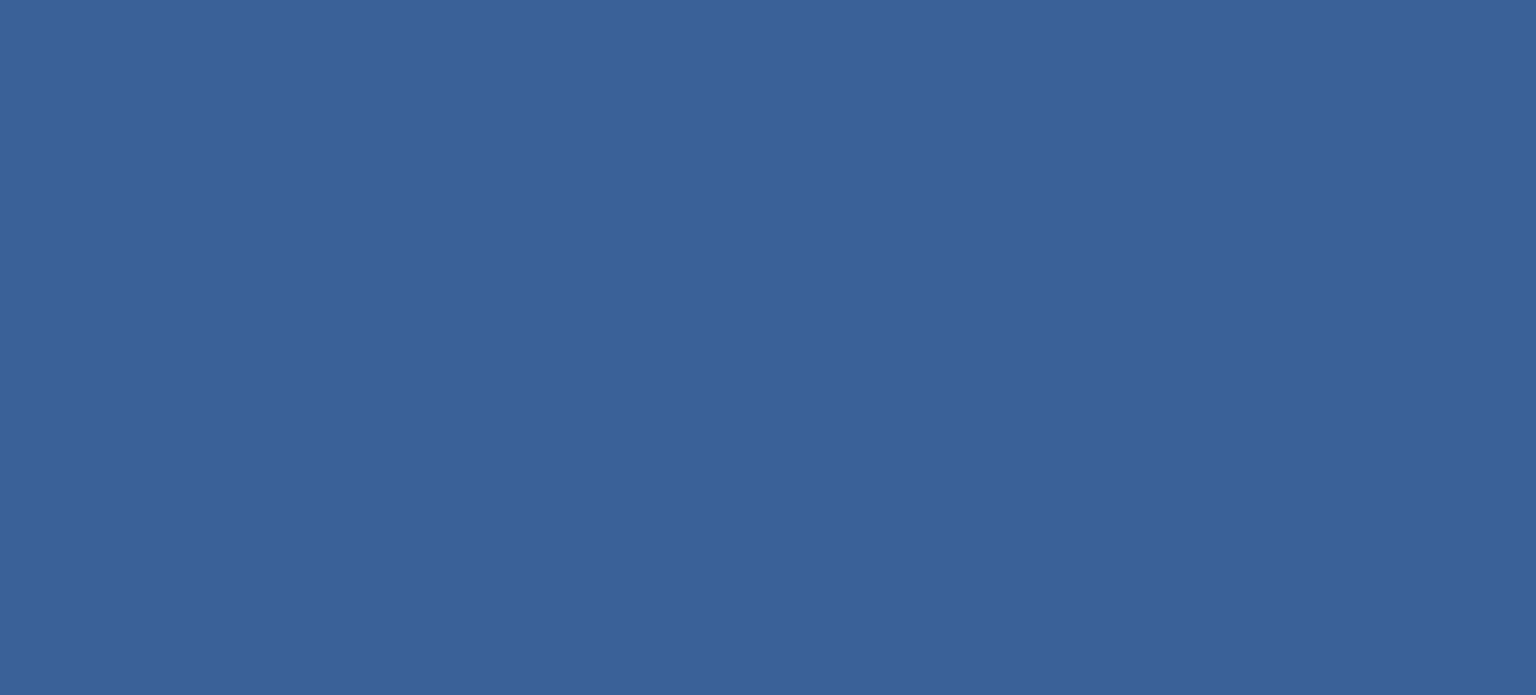 scroll, scrollTop: 0, scrollLeft: 0, axis: both 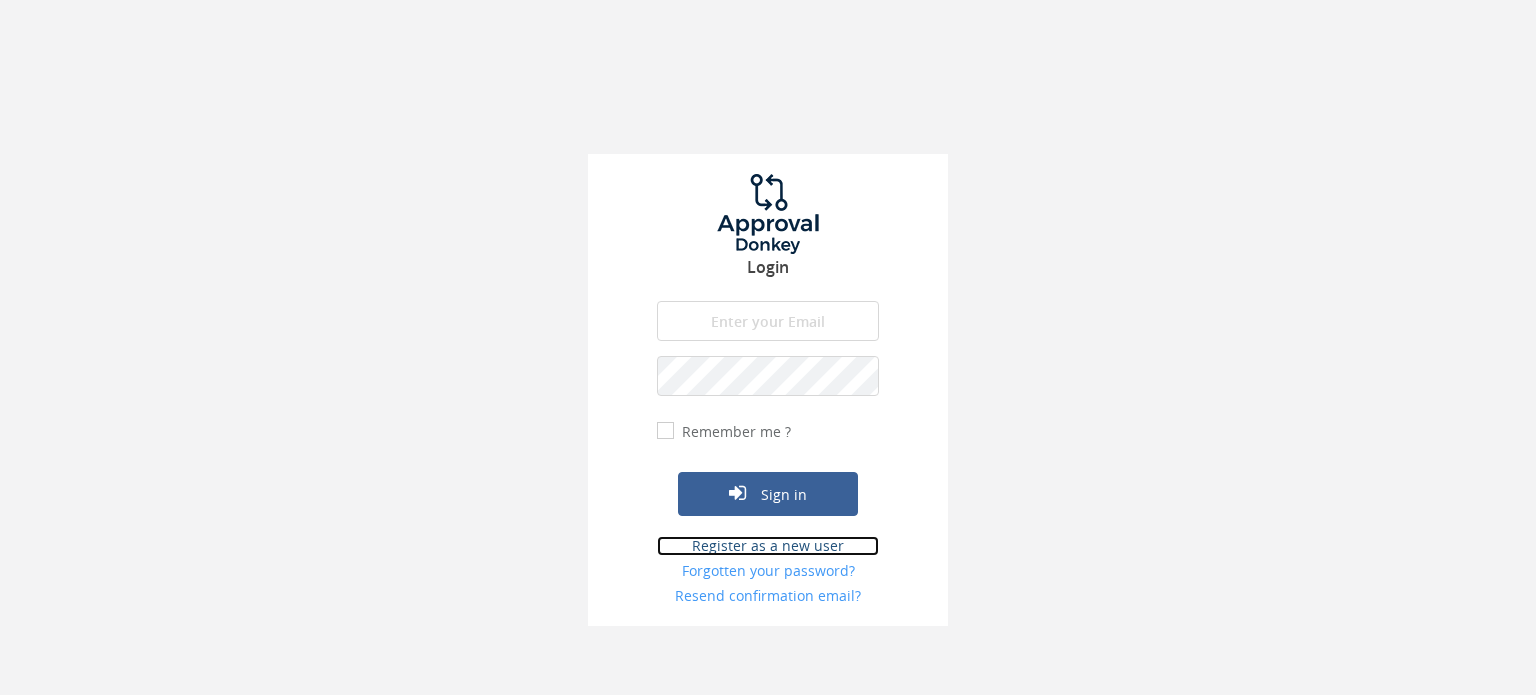 click on "Register as a new user" at bounding box center [768, 546] 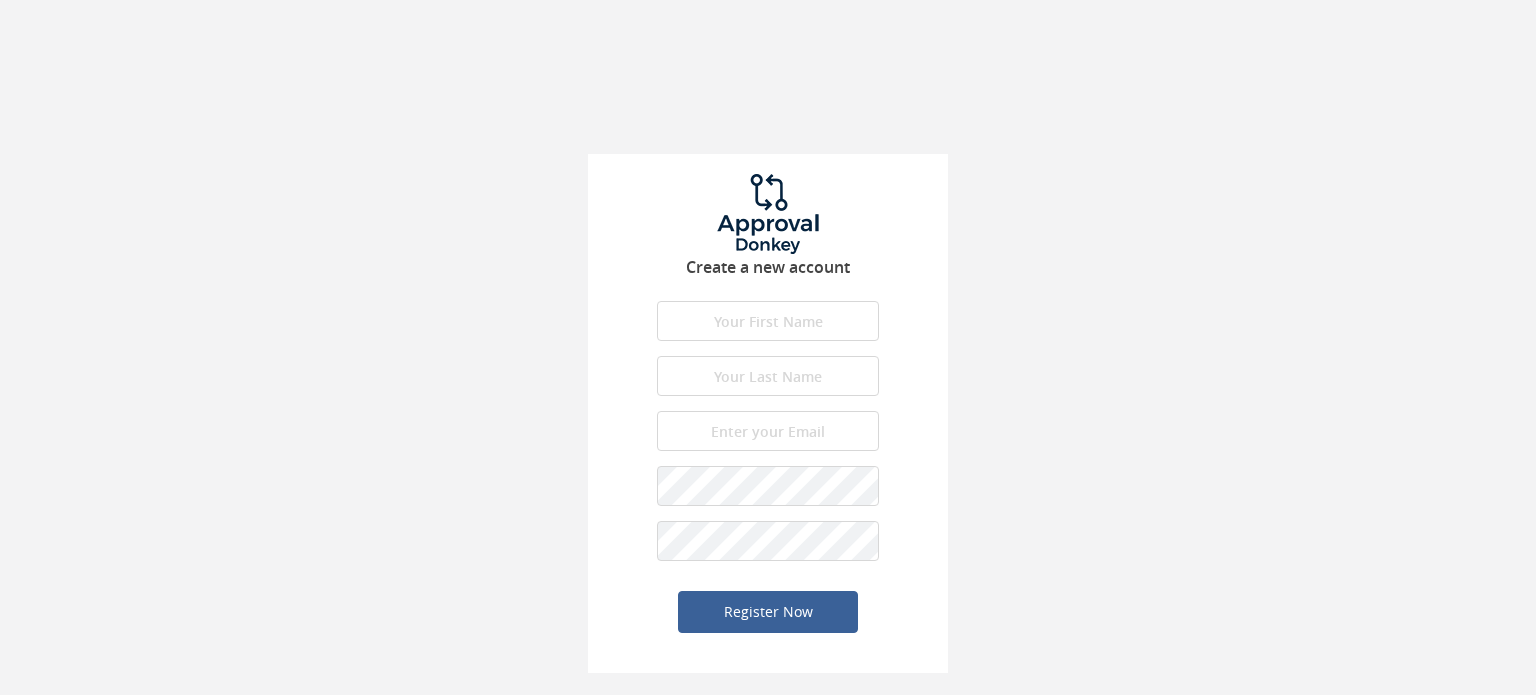 click at bounding box center (768, 321) 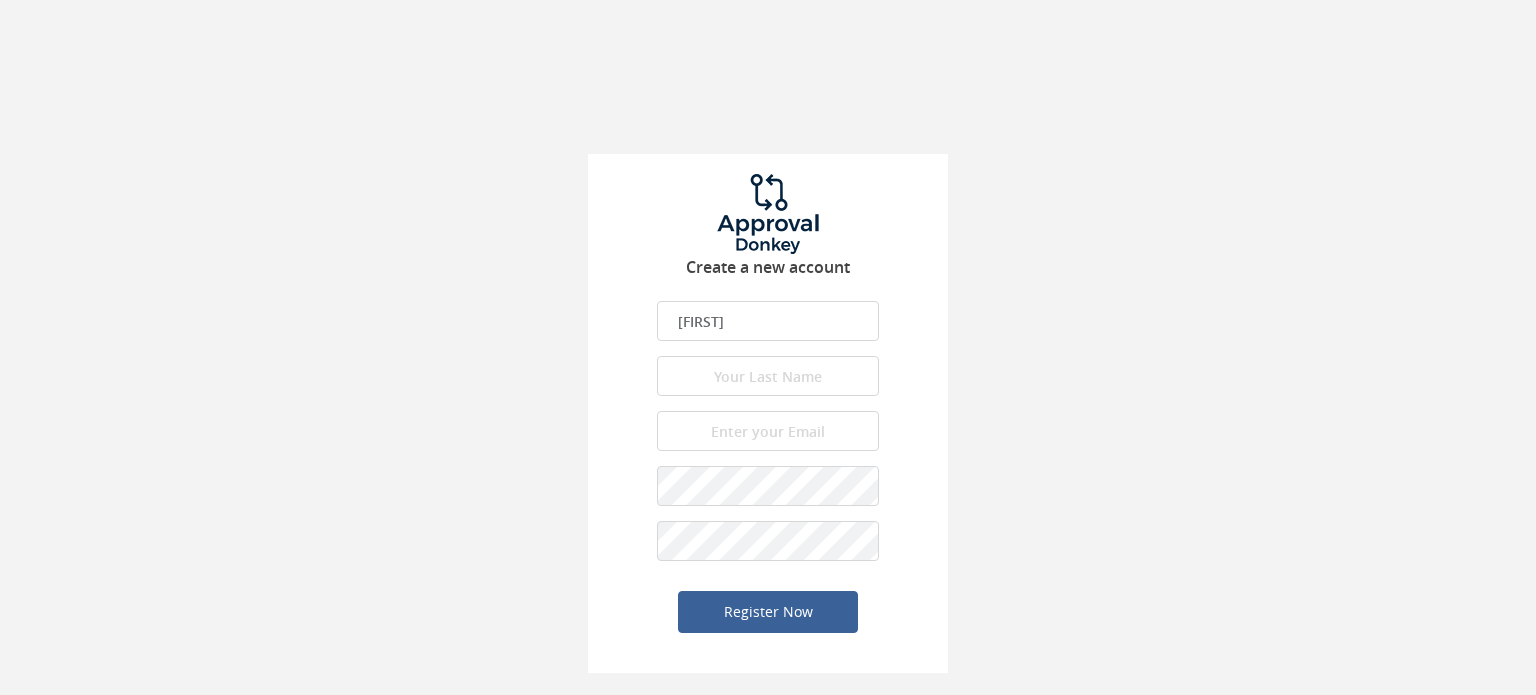 type on "[FIRST]" 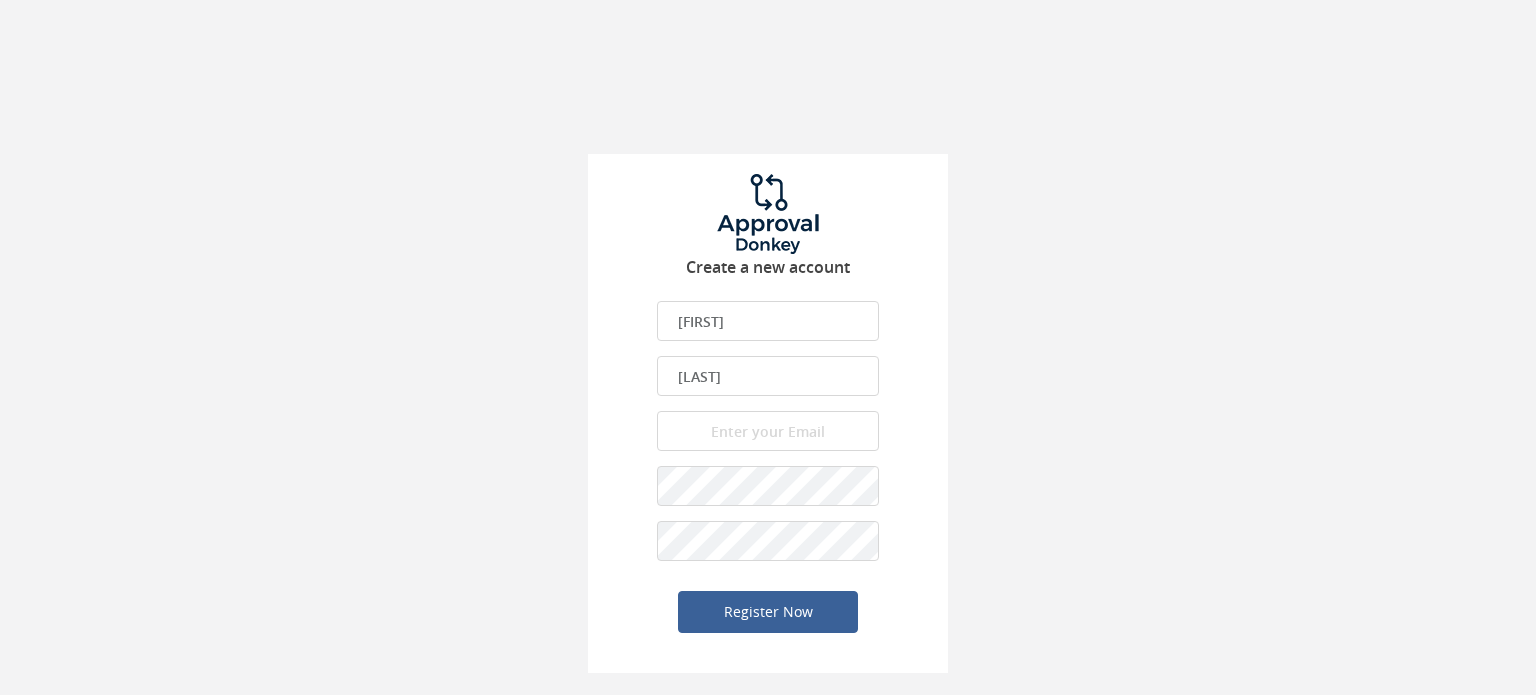 type on "[LAST]" 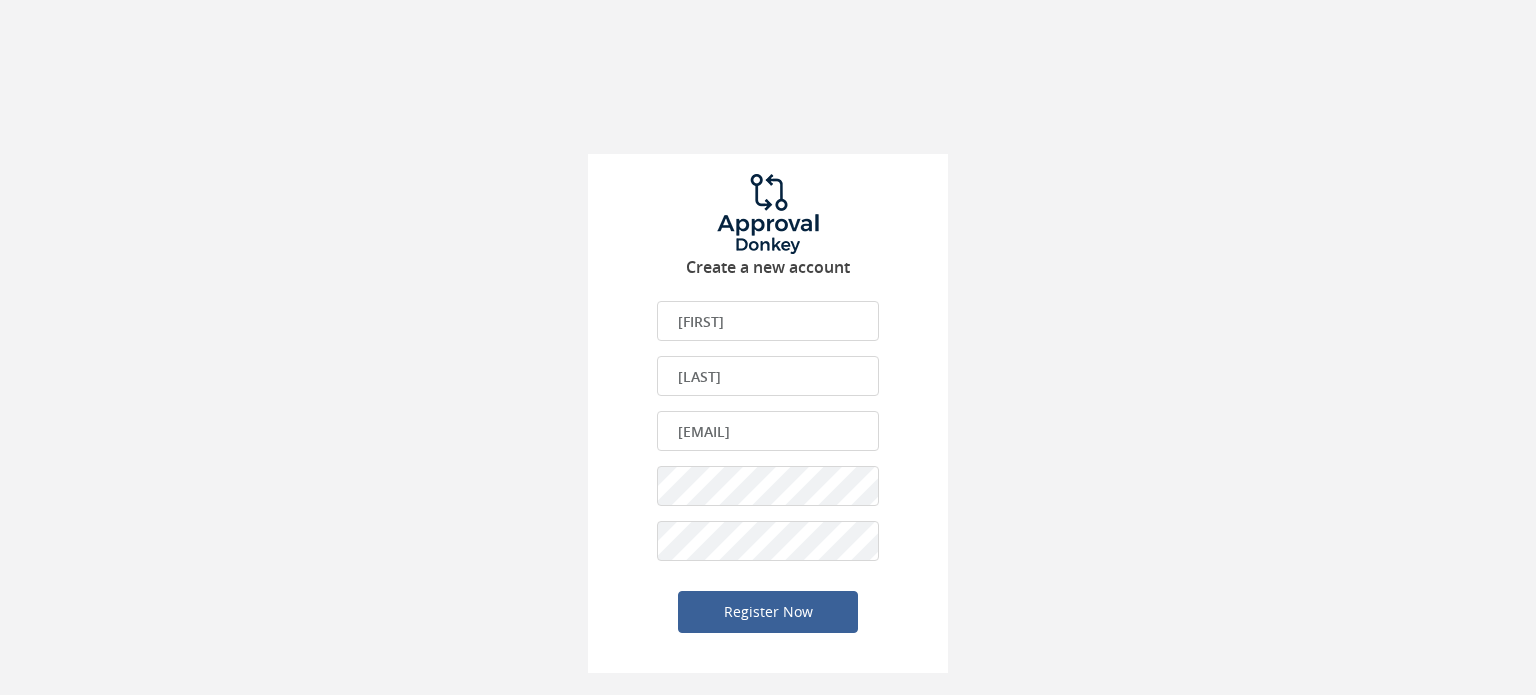 scroll, scrollTop: 0, scrollLeft: 76, axis: horizontal 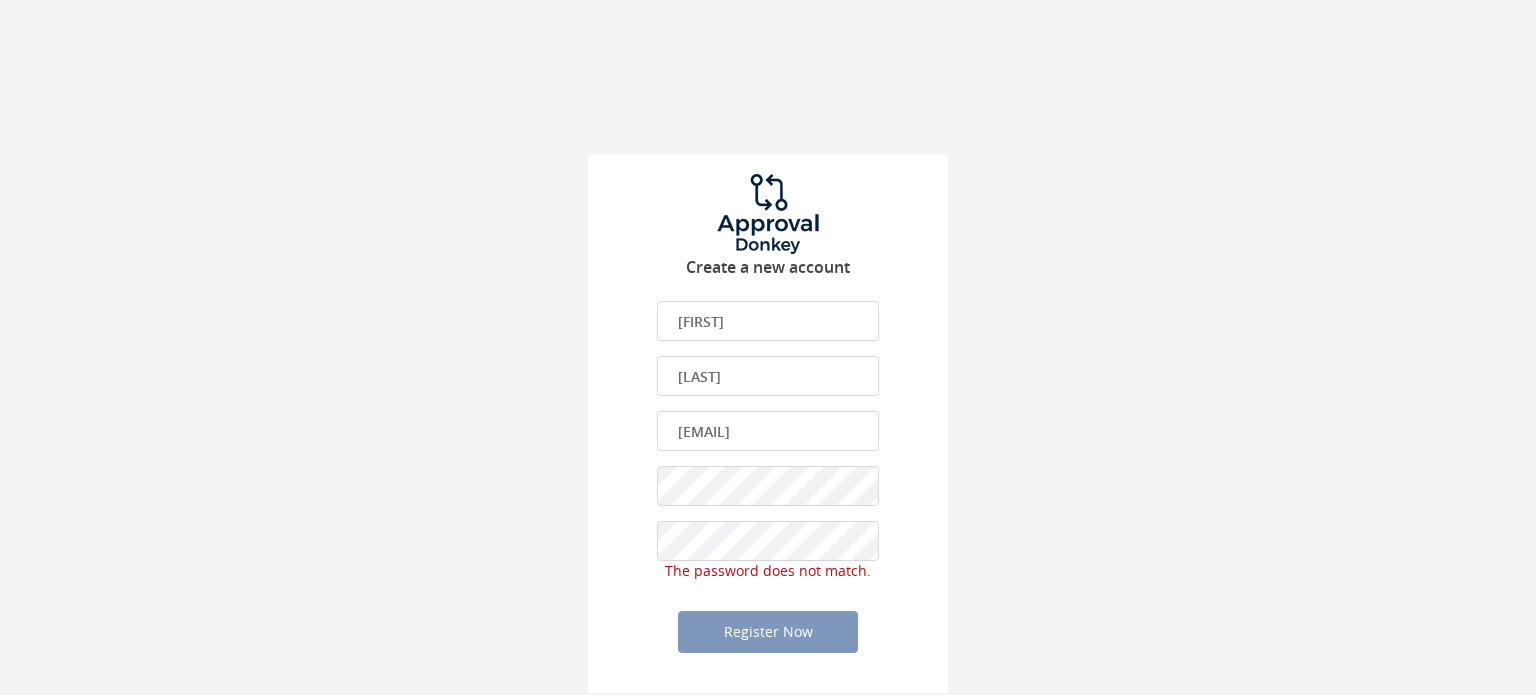 click on "Create a new account
[FIRST]
First name is required.
First name must be letters.
First name should be maximum 50 characters.
[LAST]
Last name is required.
Last name must be letters.
Last name should be maximum 50 characters.
[EMAIL]
The email is required.
Invalid email address.
This email address is already registered or has been removed. Please either login, resend the confirmation or register with a different email address.
The password is required.
The password should be minimum 6 characters.
The password should be maximum 50 characters." at bounding box center (768, 346) 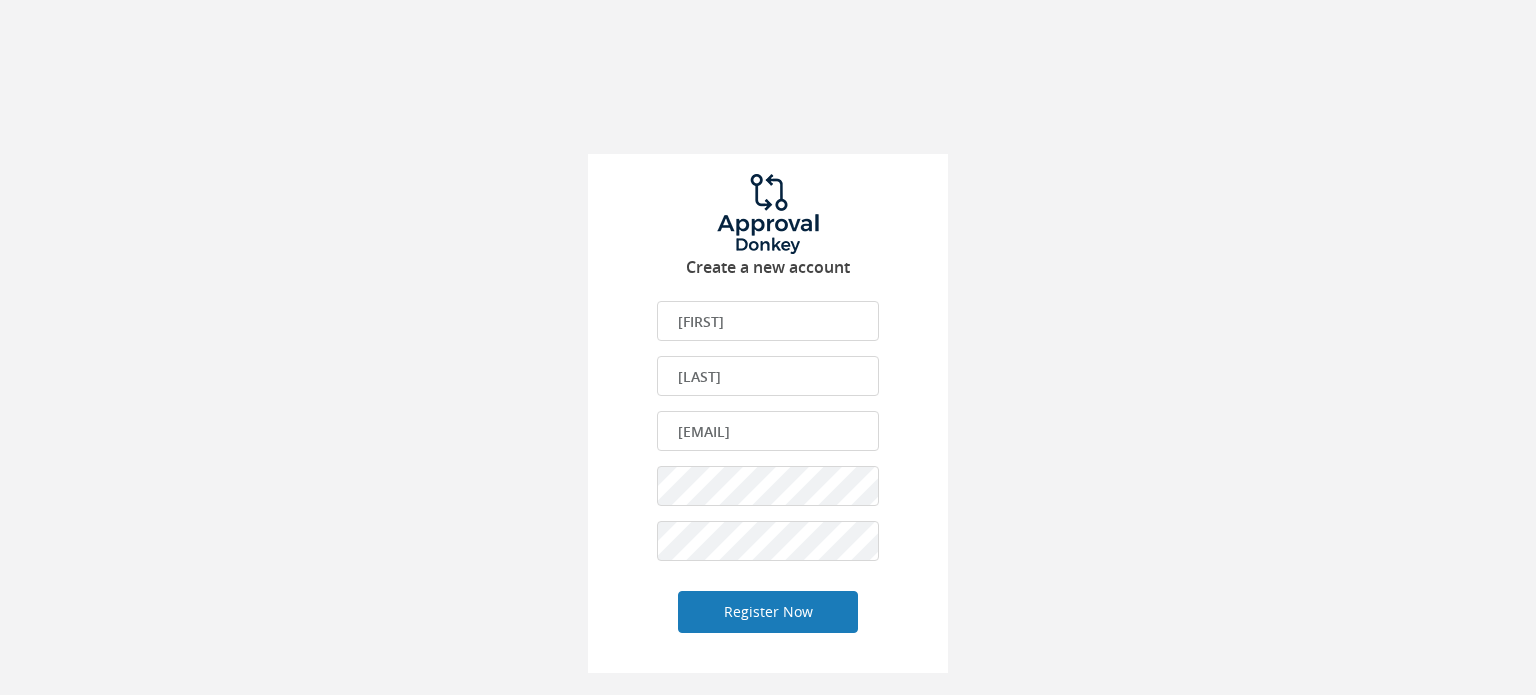 click on "Register Now" at bounding box center [768, 612] 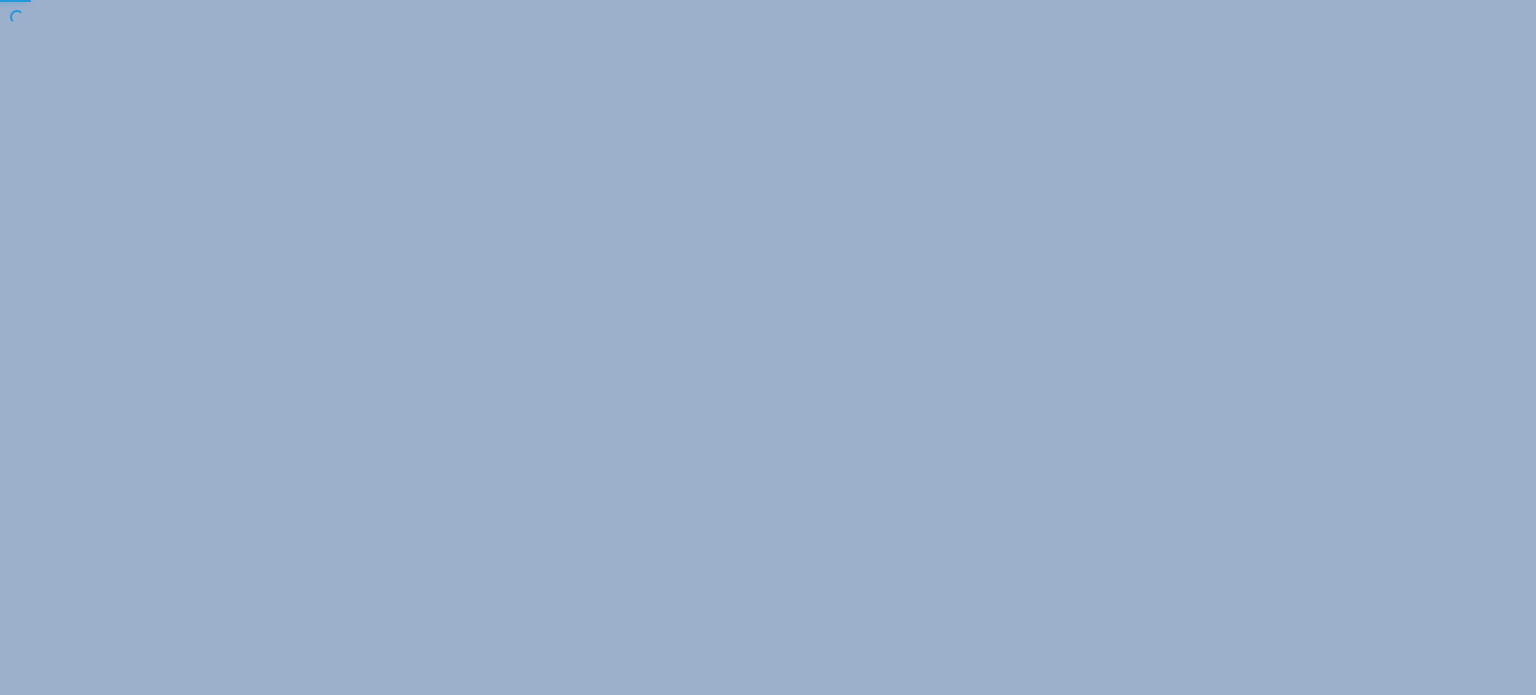 scroll, scrollTop: 0, scrollLeft: 0, axis: both 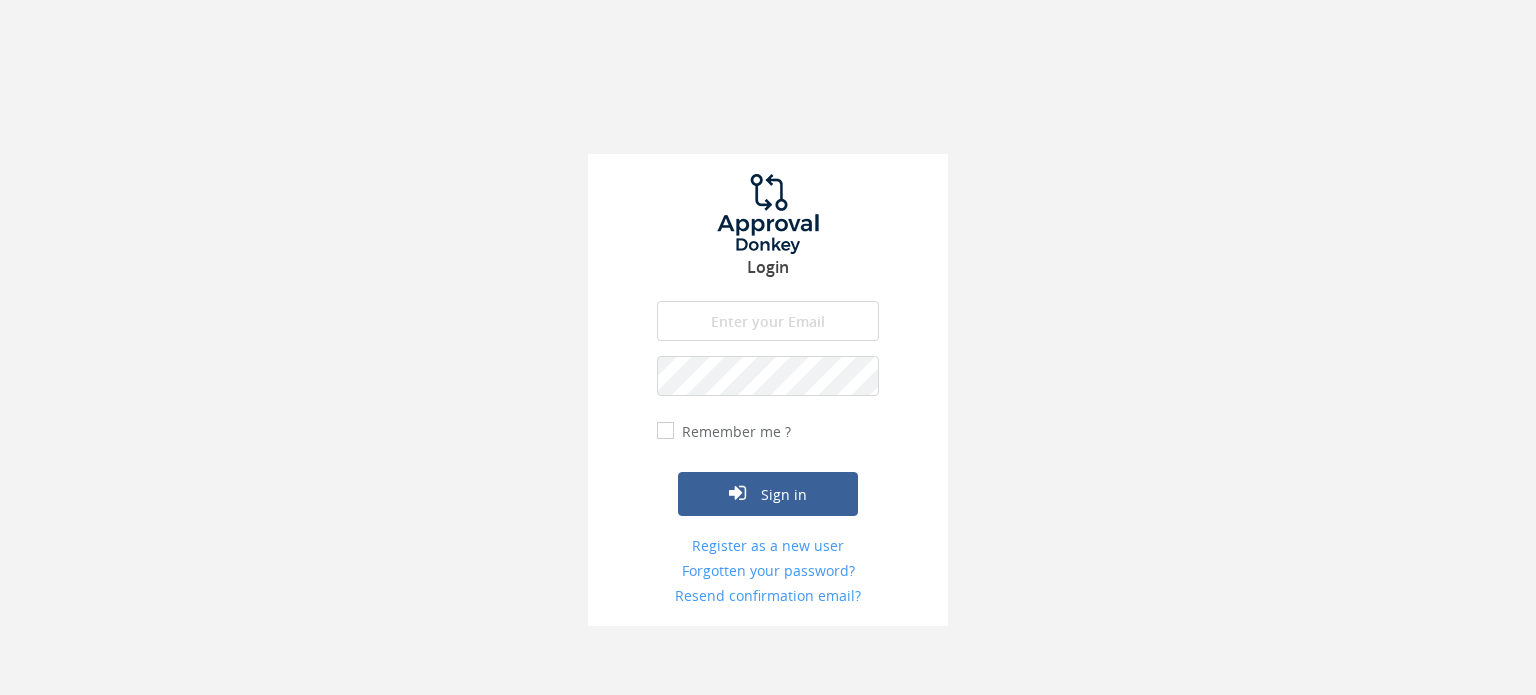 click at bounding box center (768, 321) 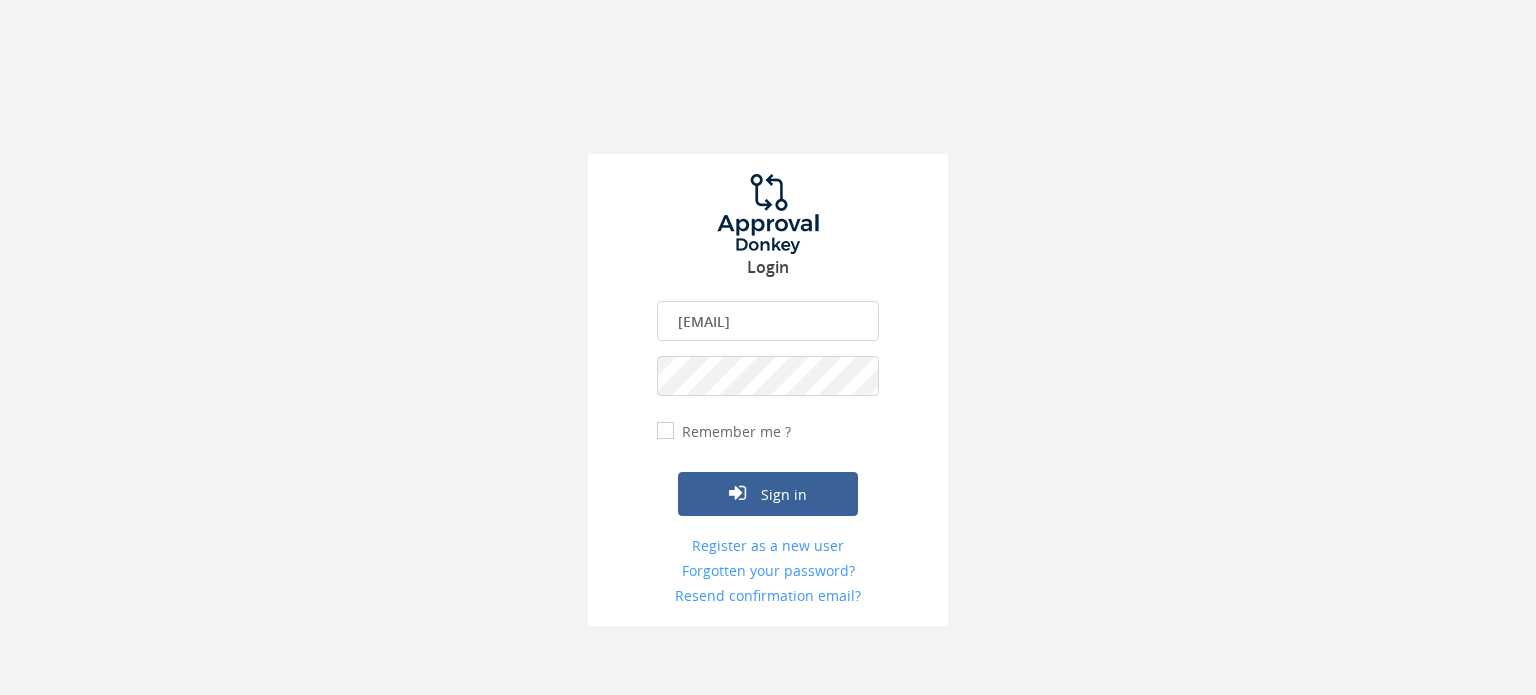 click on "Sign in" at bounding box center [768, 494] 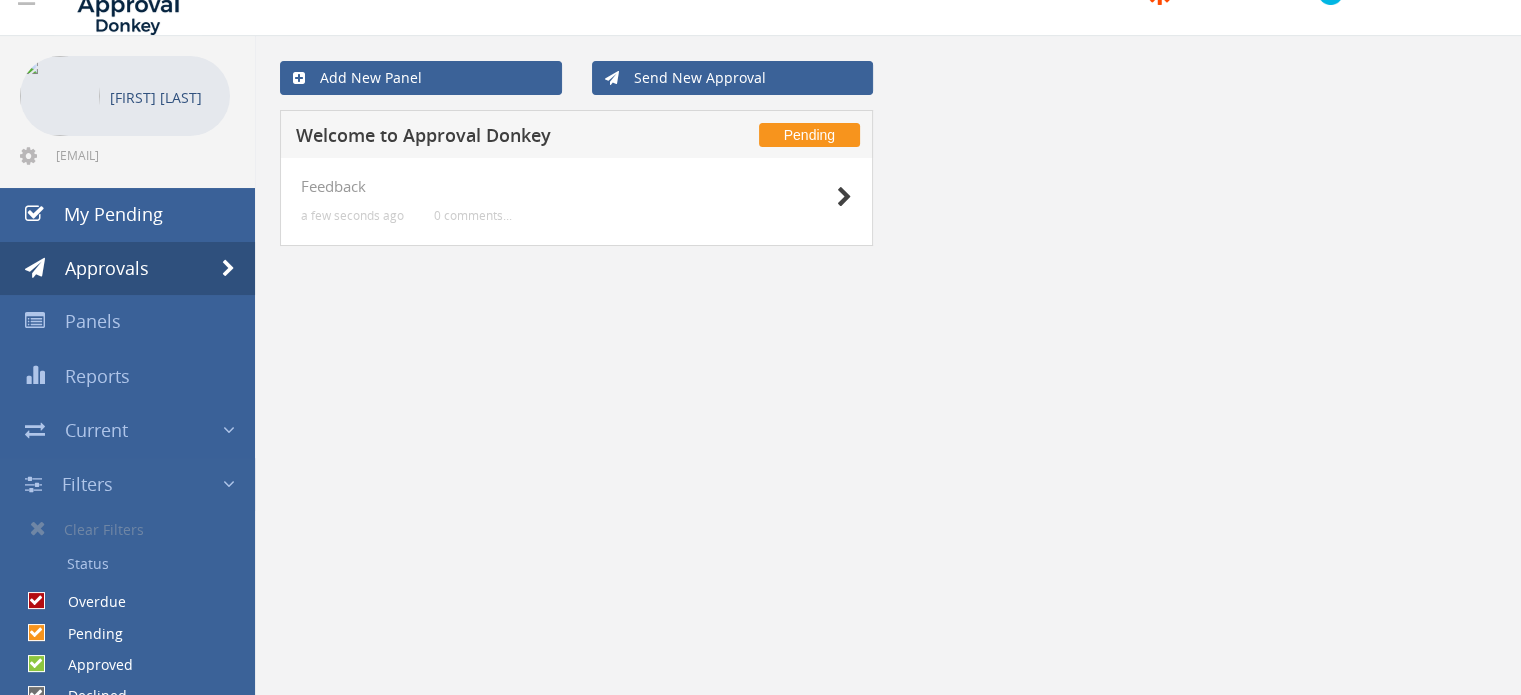 scroll, scrollTop: 0, scrollLeft: 0, axis: both 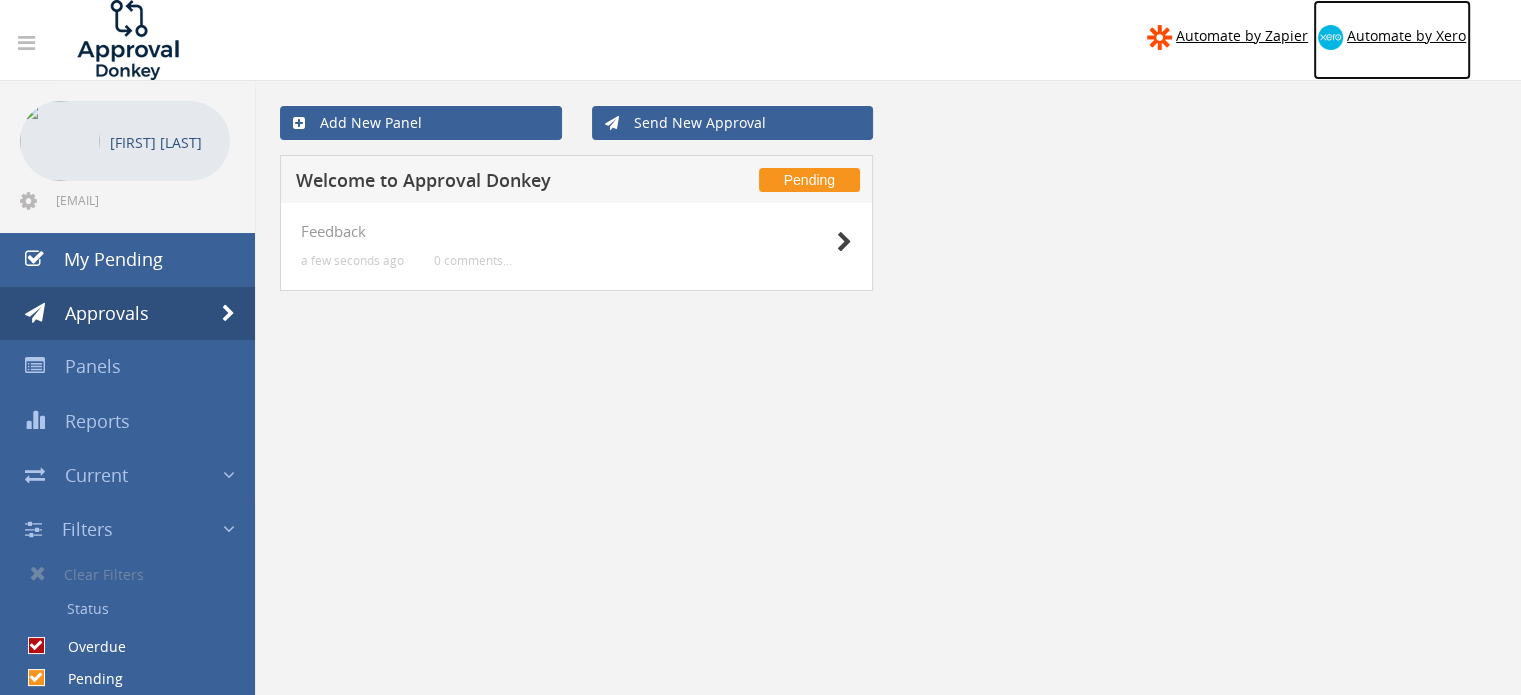 click on "Automate by Xero" at bounding box center [1242, 35] 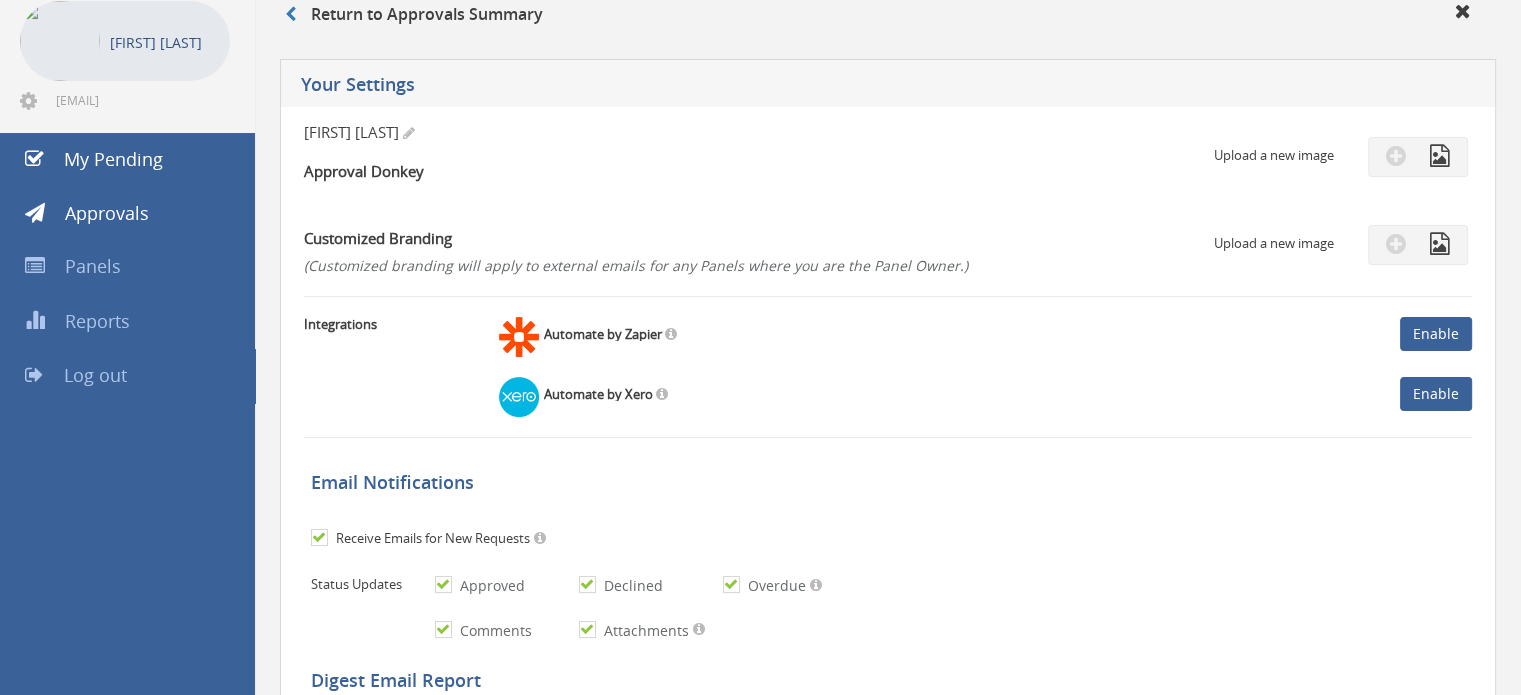 scroll, scrollTop: 0, scrollLeft: 0, axis: both 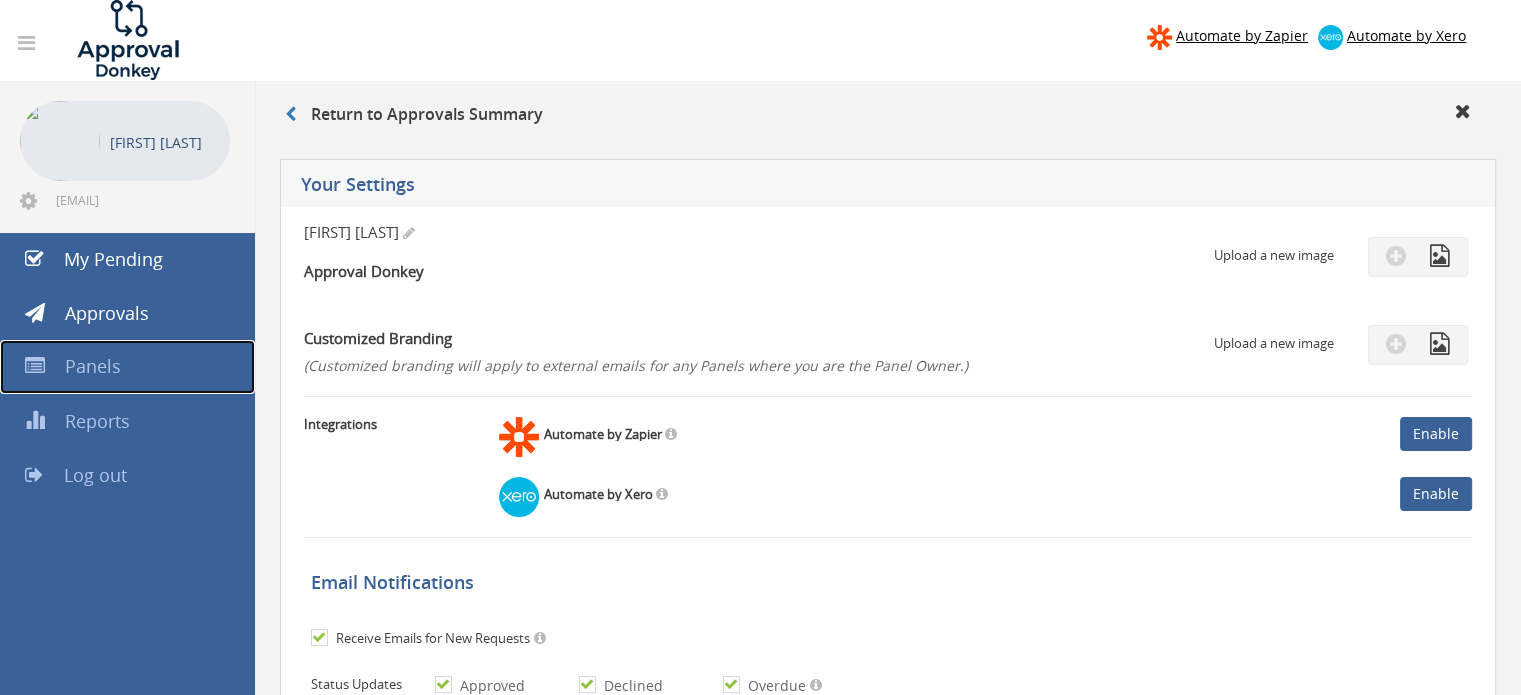 click on "Panels" at bounding box center [93, 366] 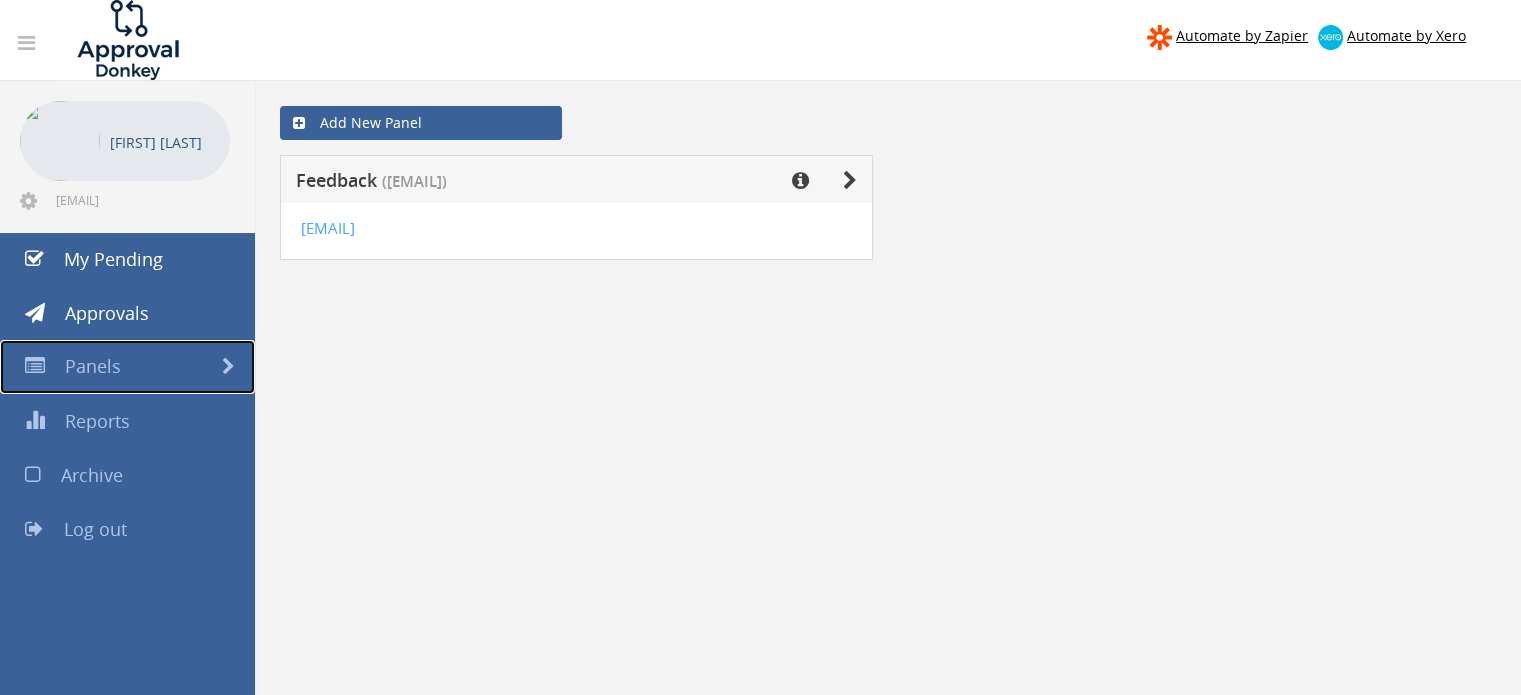 click on "Panels" at bounding box center (127, 367) 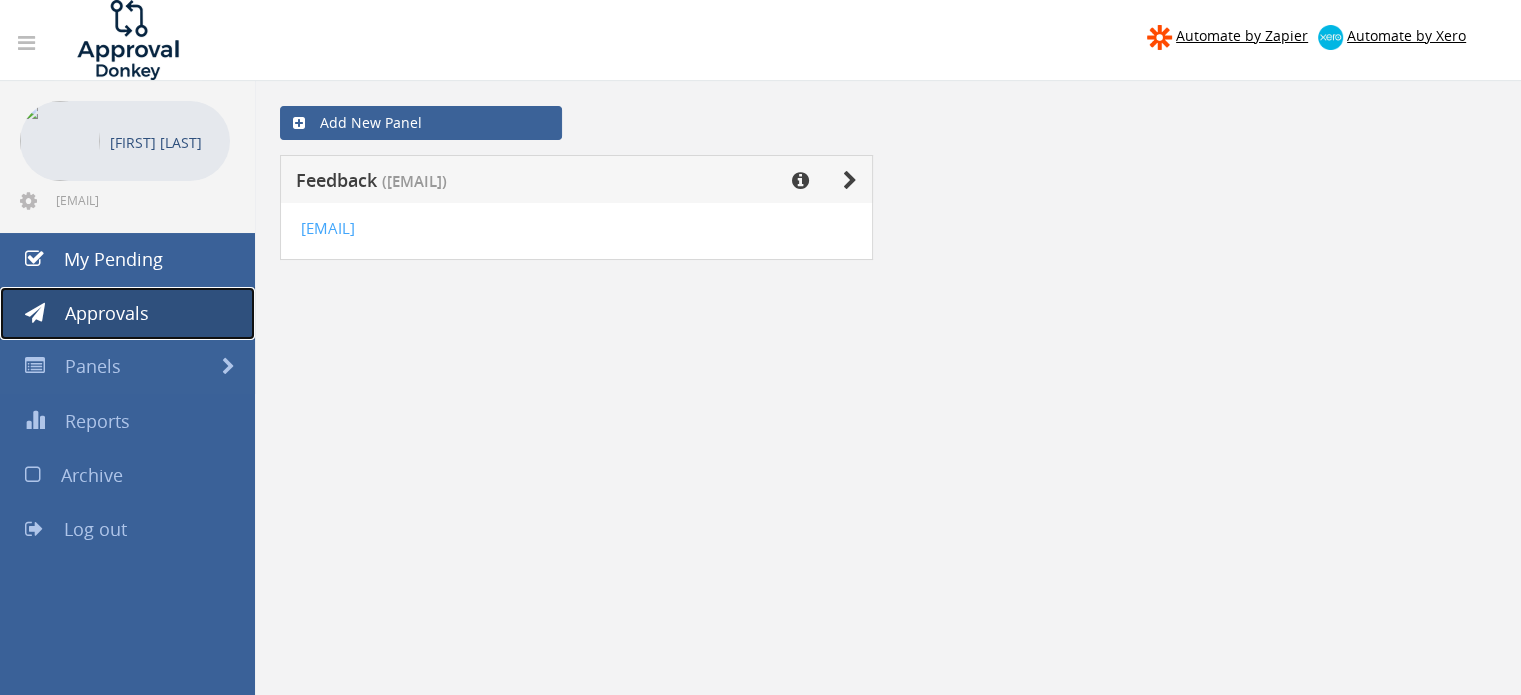 click on "Approvals" at bounding box center [107, 313] 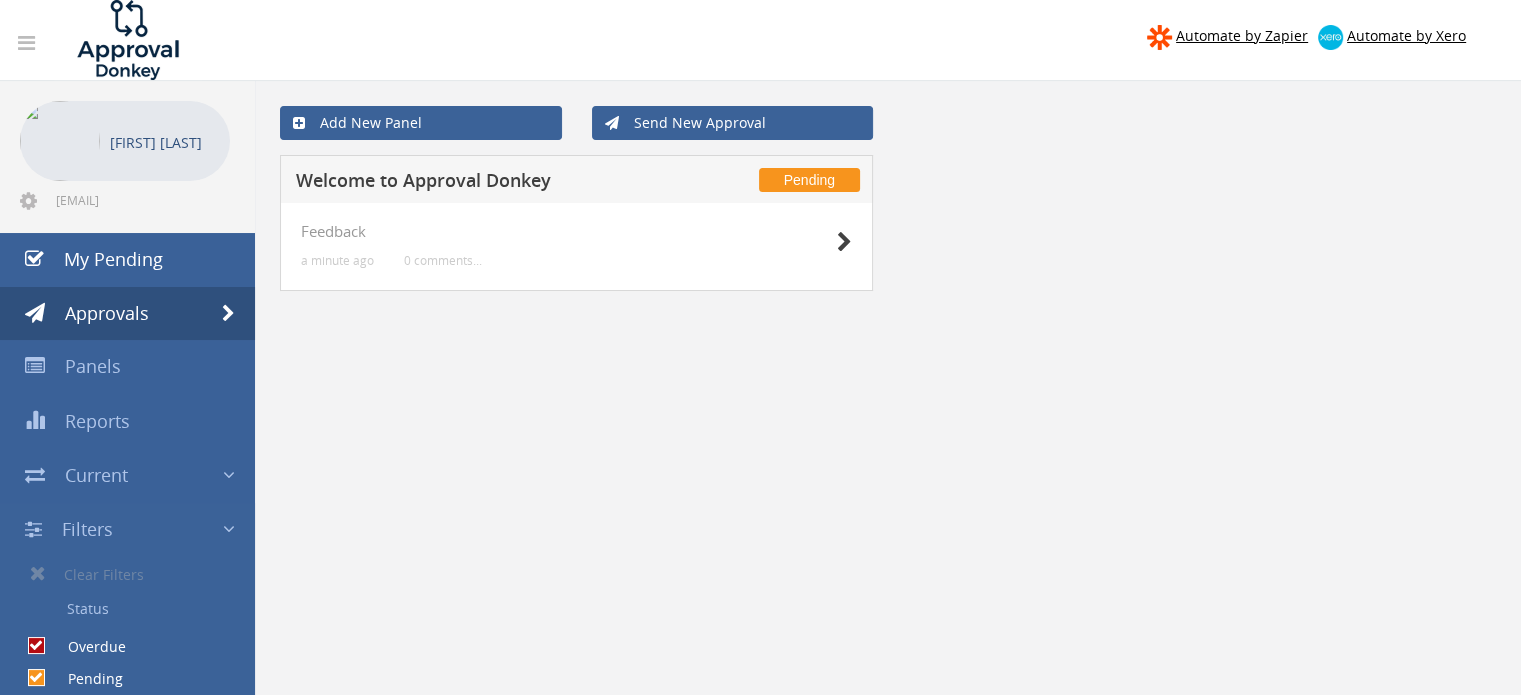 click at bounding box center (26, 43) 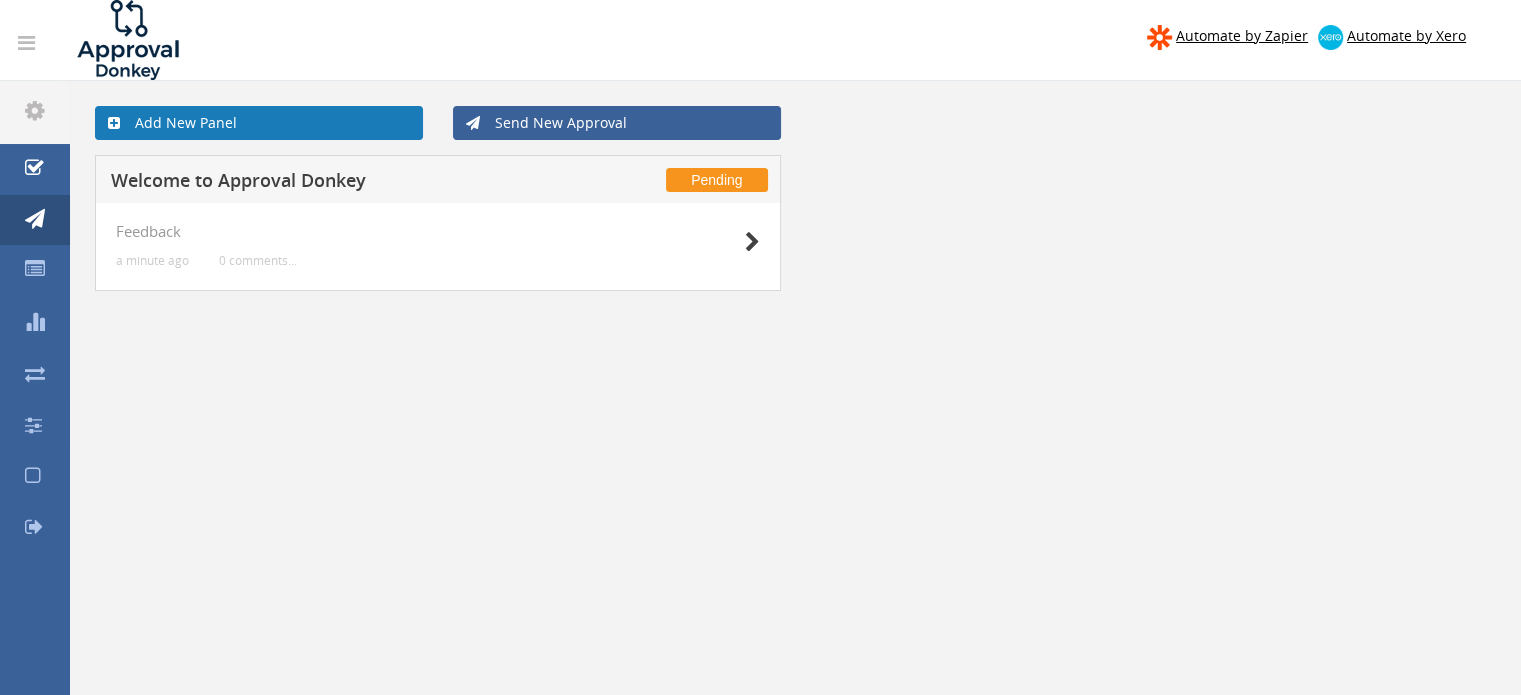 click on "Add New Panel" at bounding box center [259, 123] 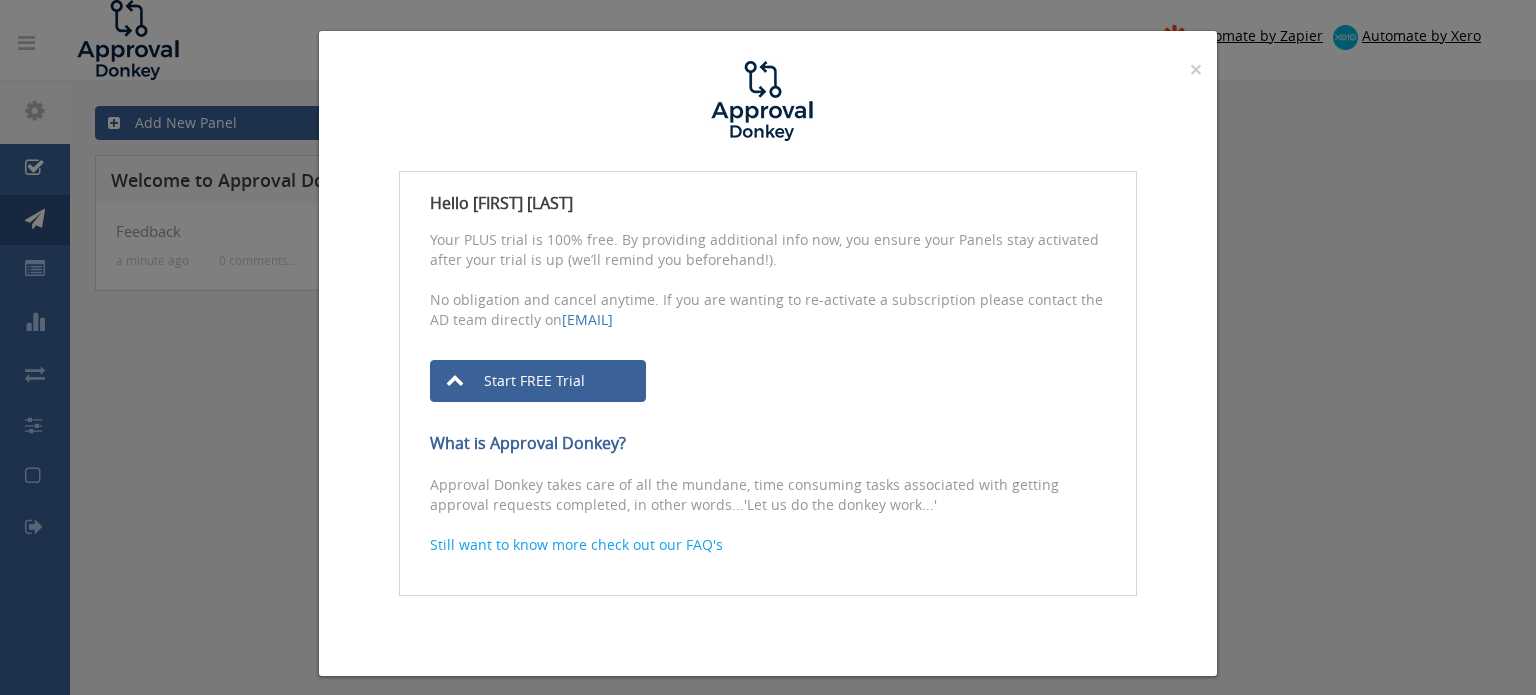 click on "× Close" at bounding box center [768, 101] 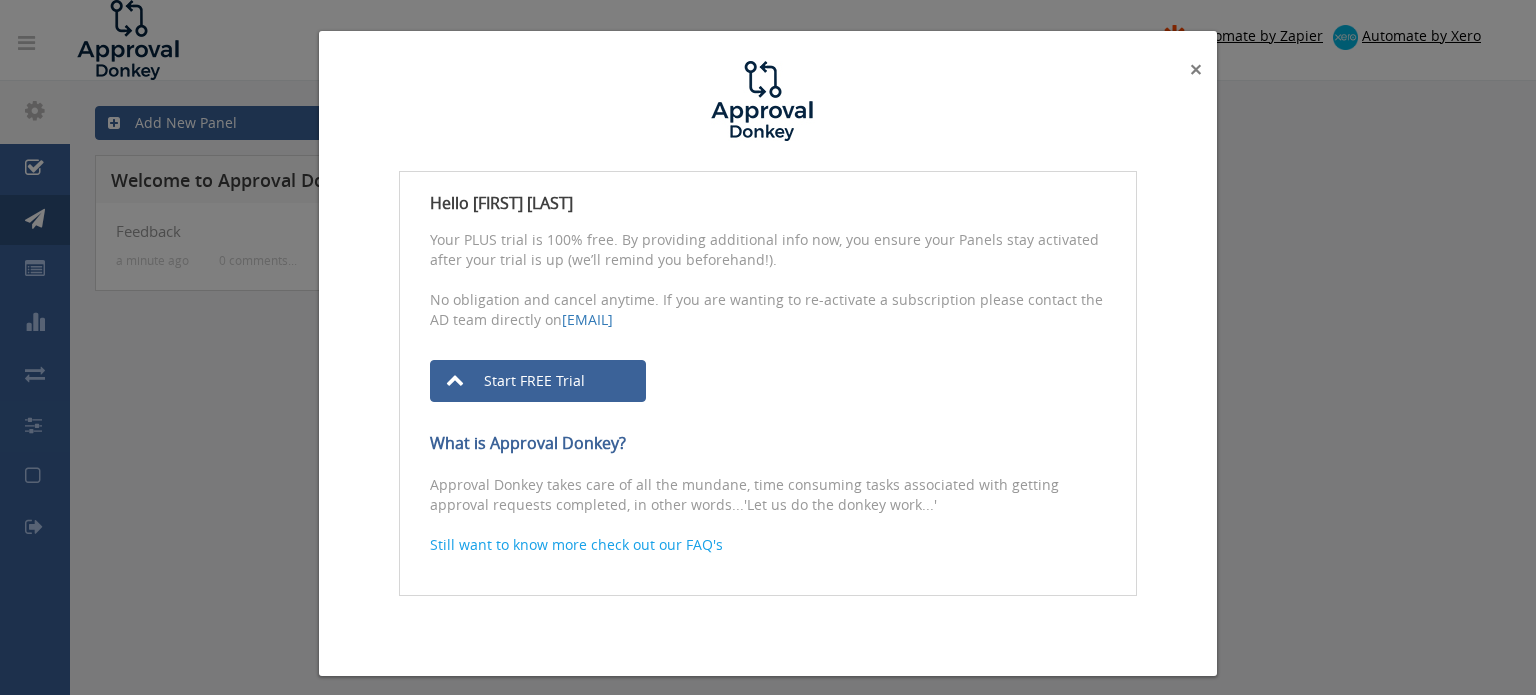 click on "×" at bounding box center [1196, 69] 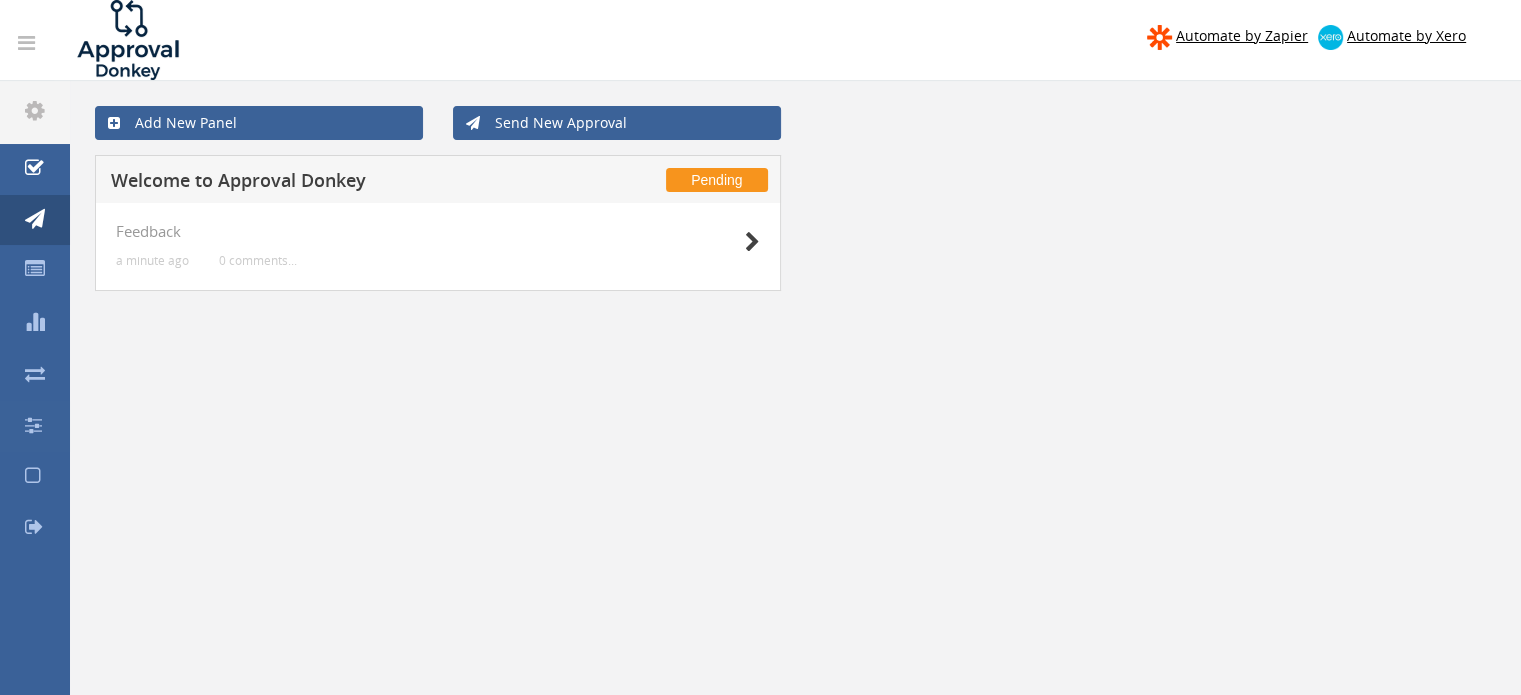 click on "Pending" at bounding box center (716, 180) 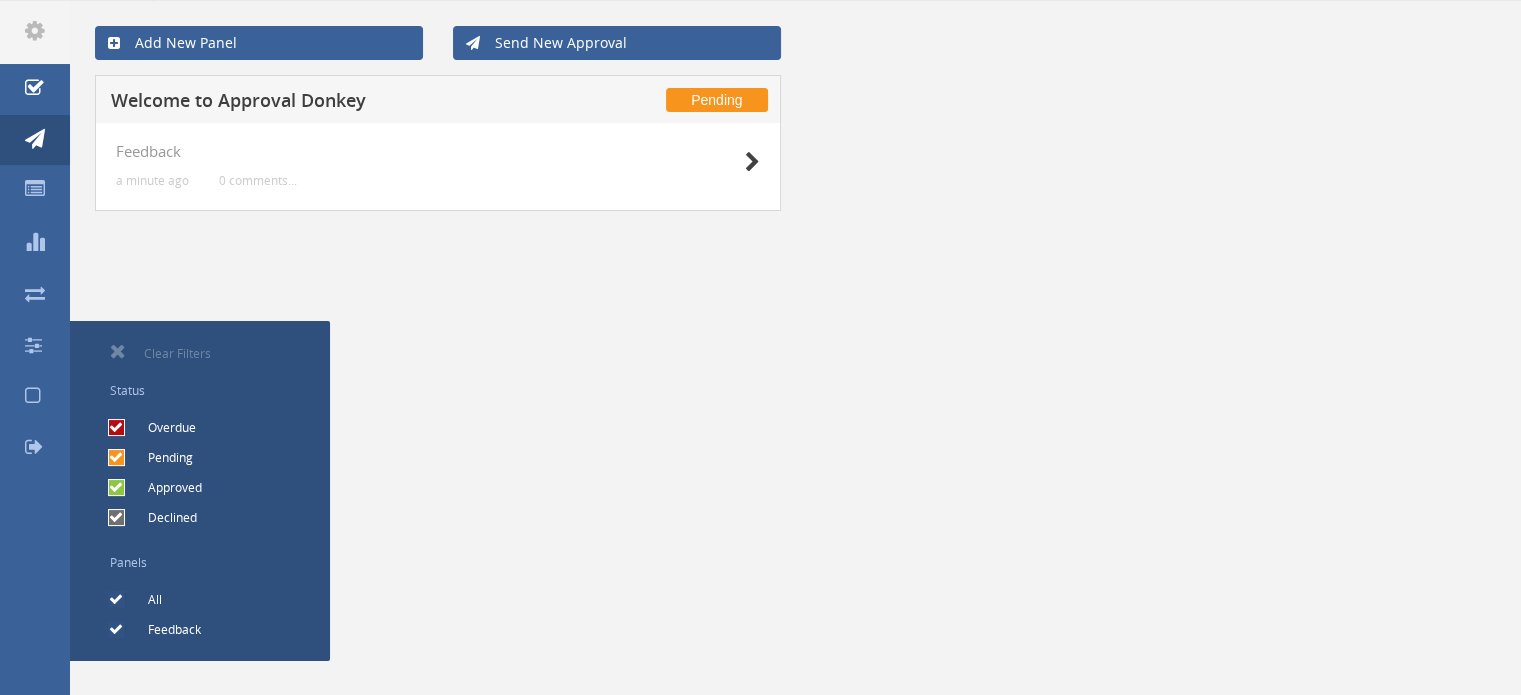 scroll, scrollTop: 80, scrollLeft: 0, axis: vertical 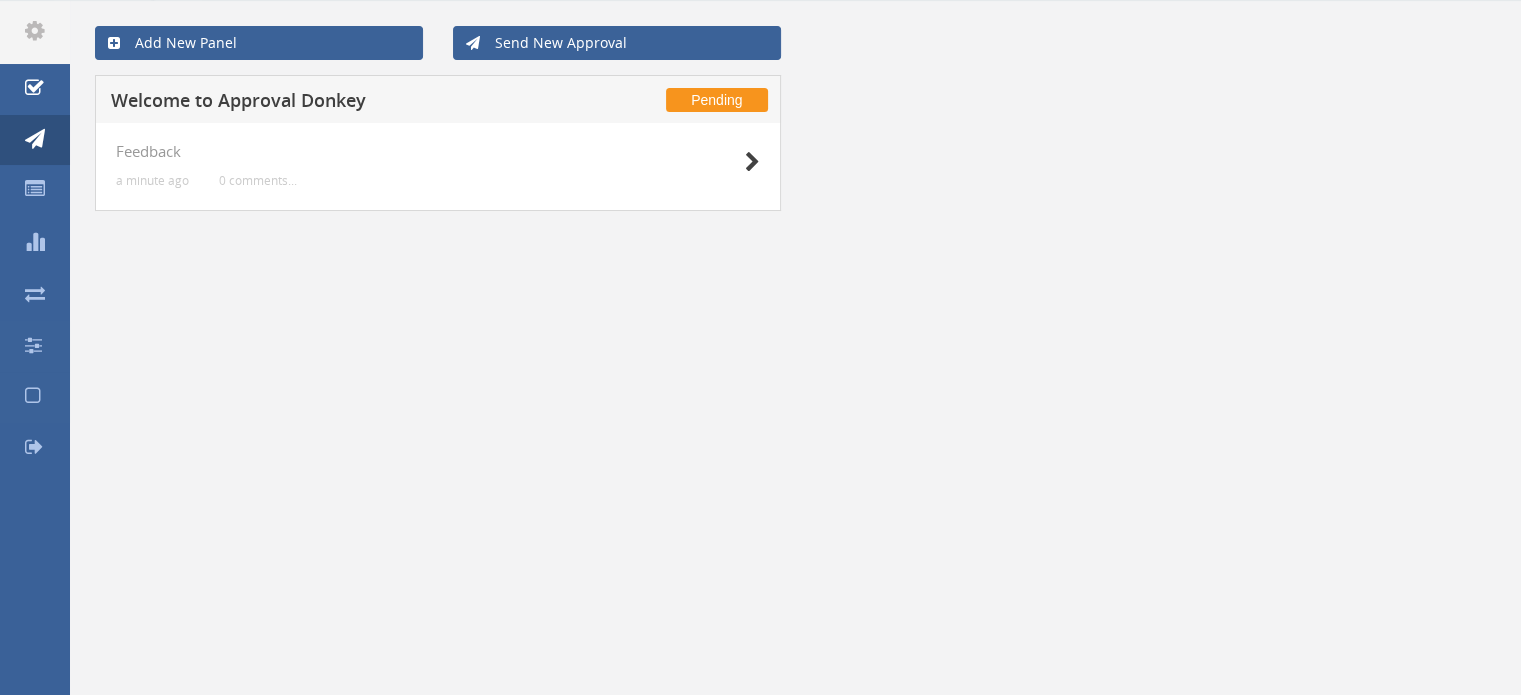 click at bounding box center [33, 396] 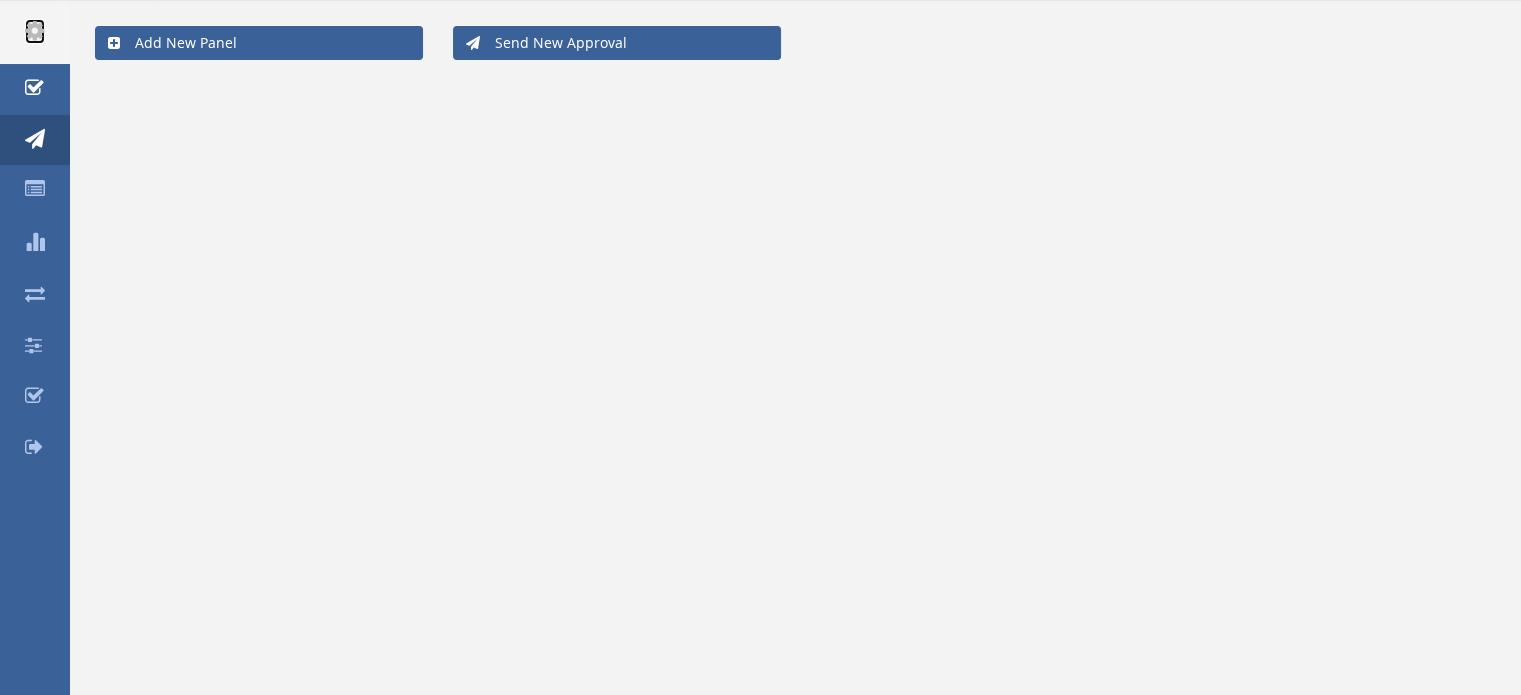 click at bounding box center (35, 30) 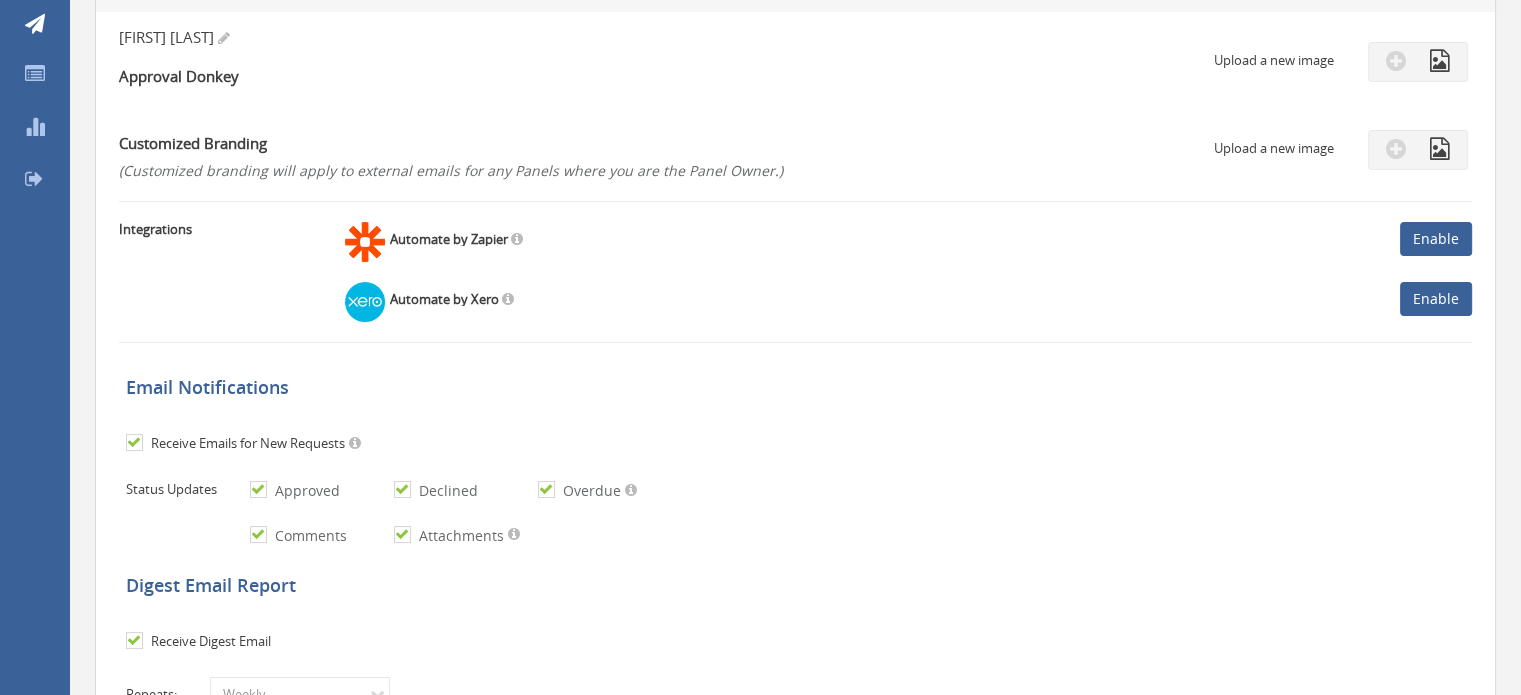 scroll, scrollTop: 28, scrollLeft: 0, axis: vertical 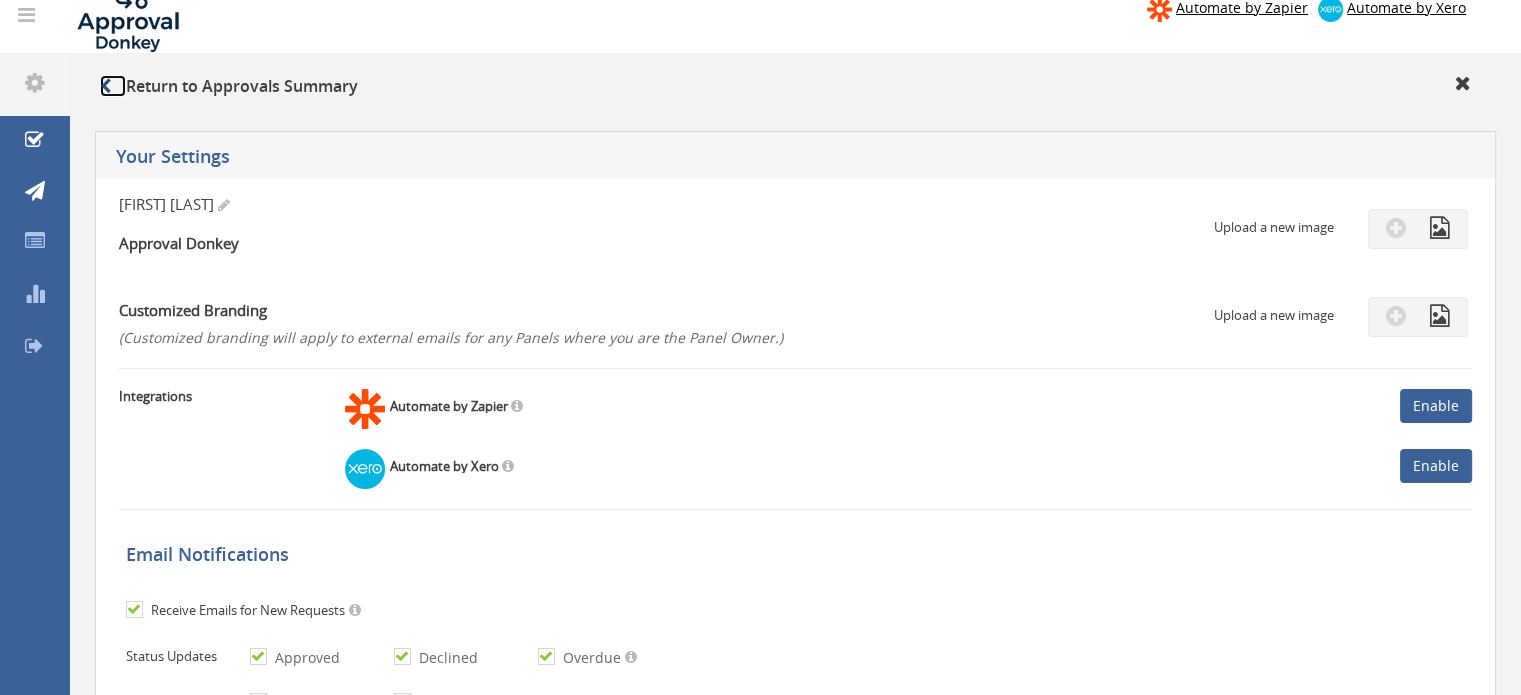 click at bounding box center [105, 86] 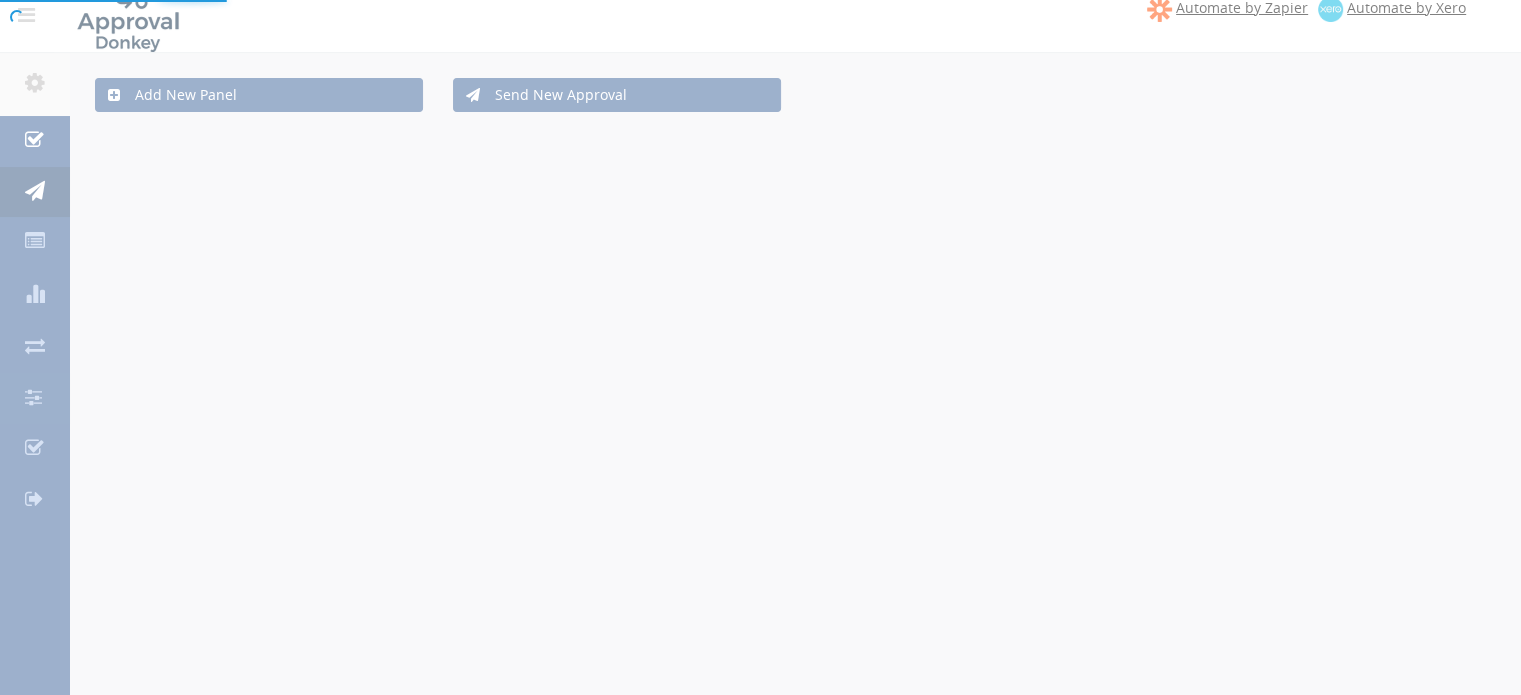 click at bounding box center (760, 347) 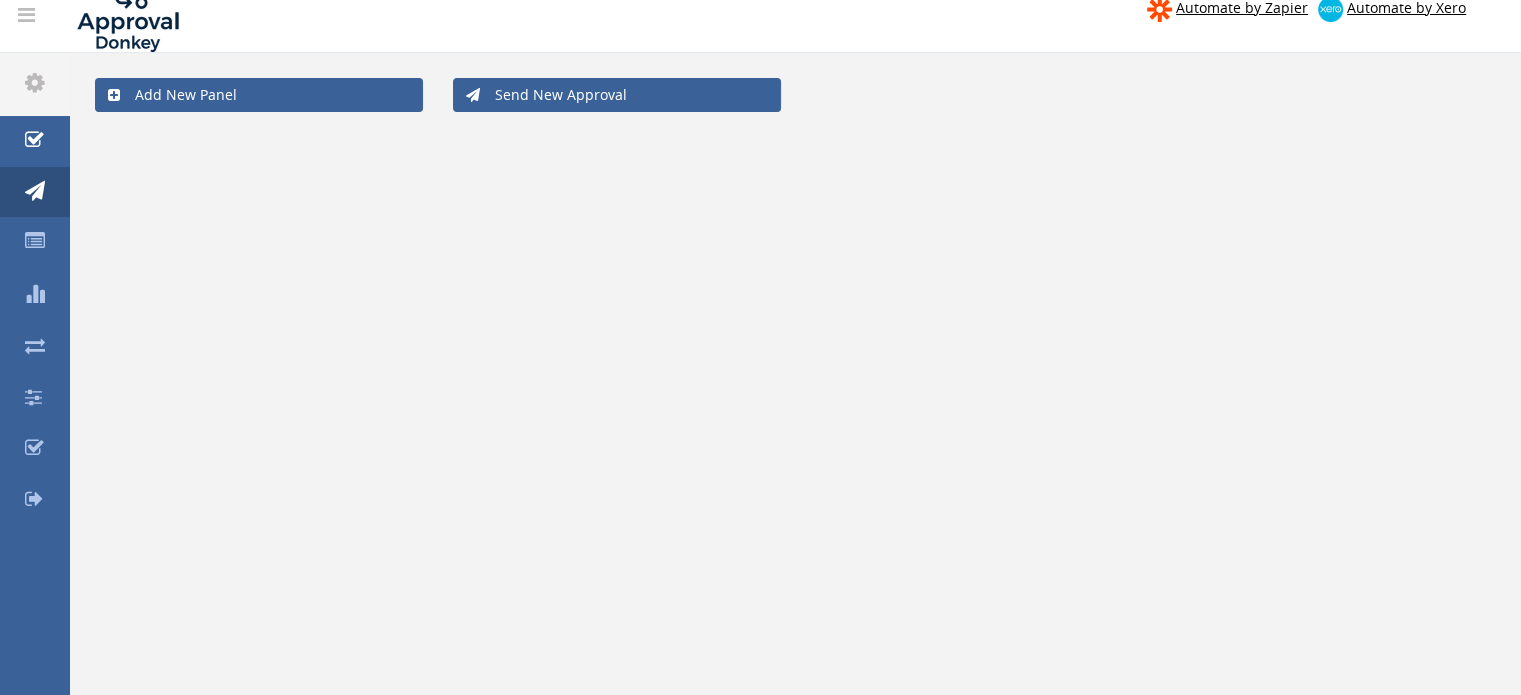 click at bounding box center [26, 15] 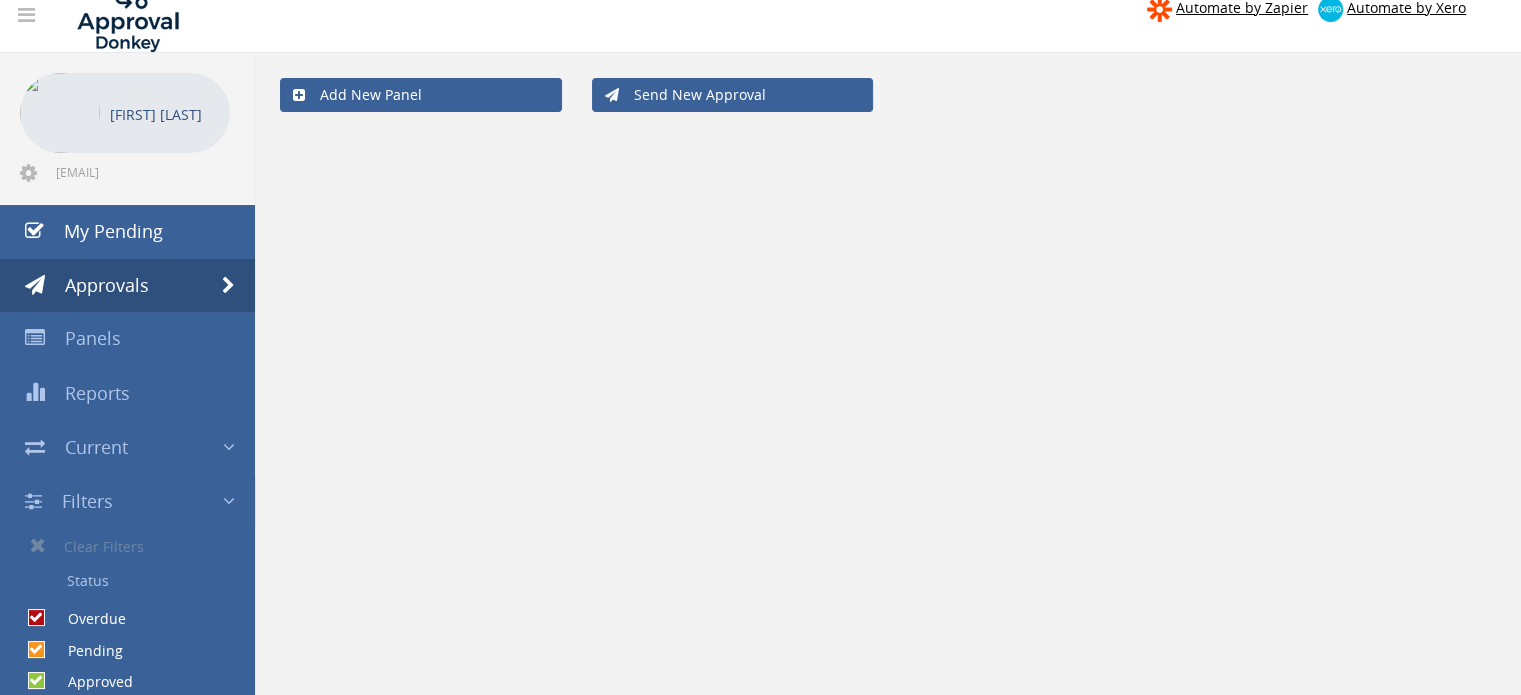 click on "Filters" at bounding box center (127, 286) 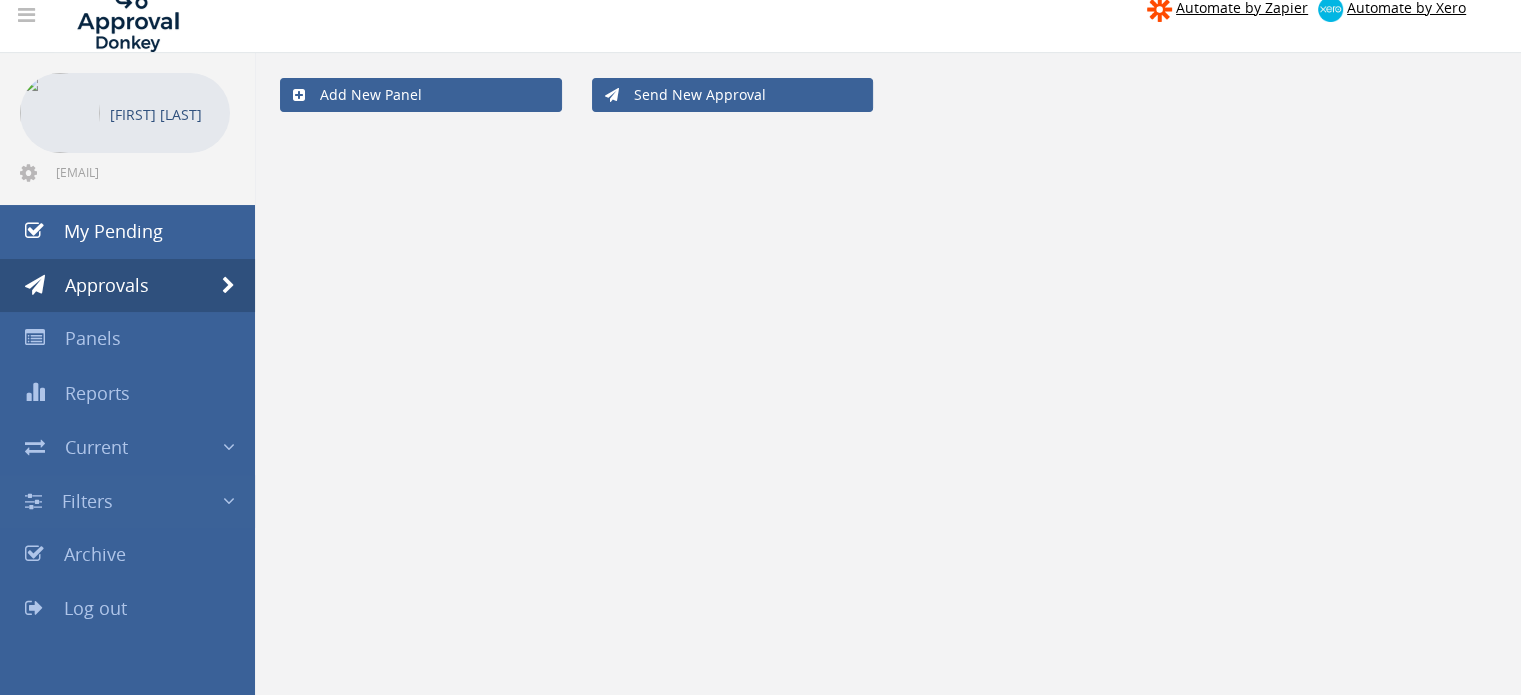 click on "Filters" at bounding box center [0, 0] 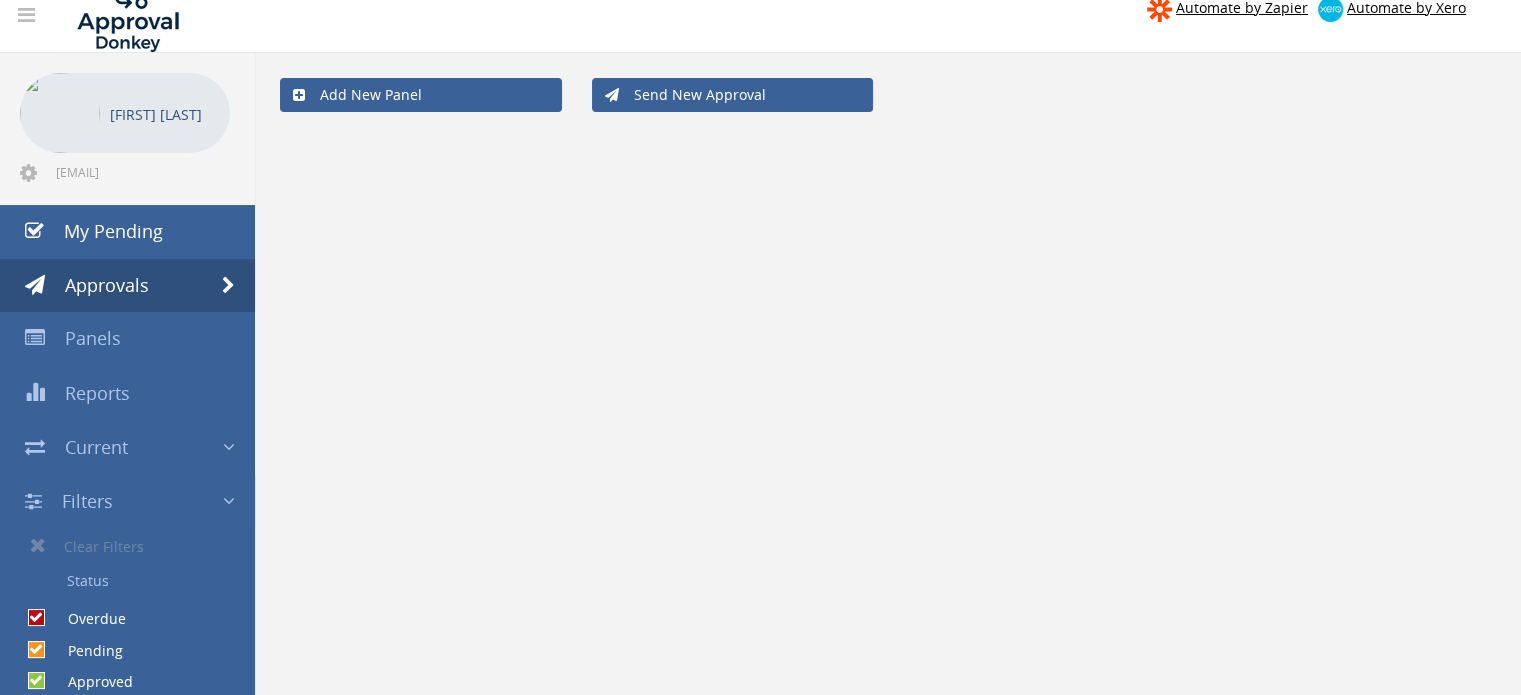 click on "Filters" at bounding box center [127, 286] 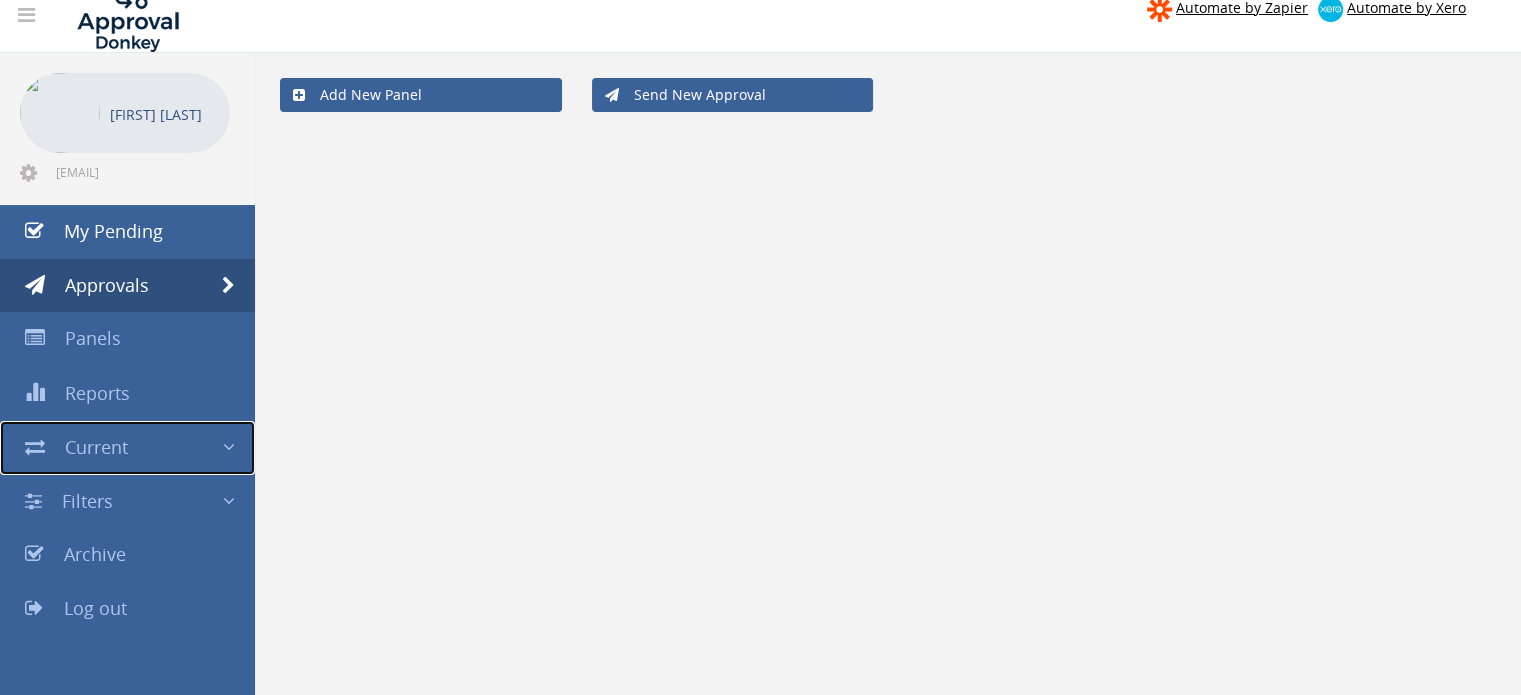 click on "Current" at bounding box center [127, 448] 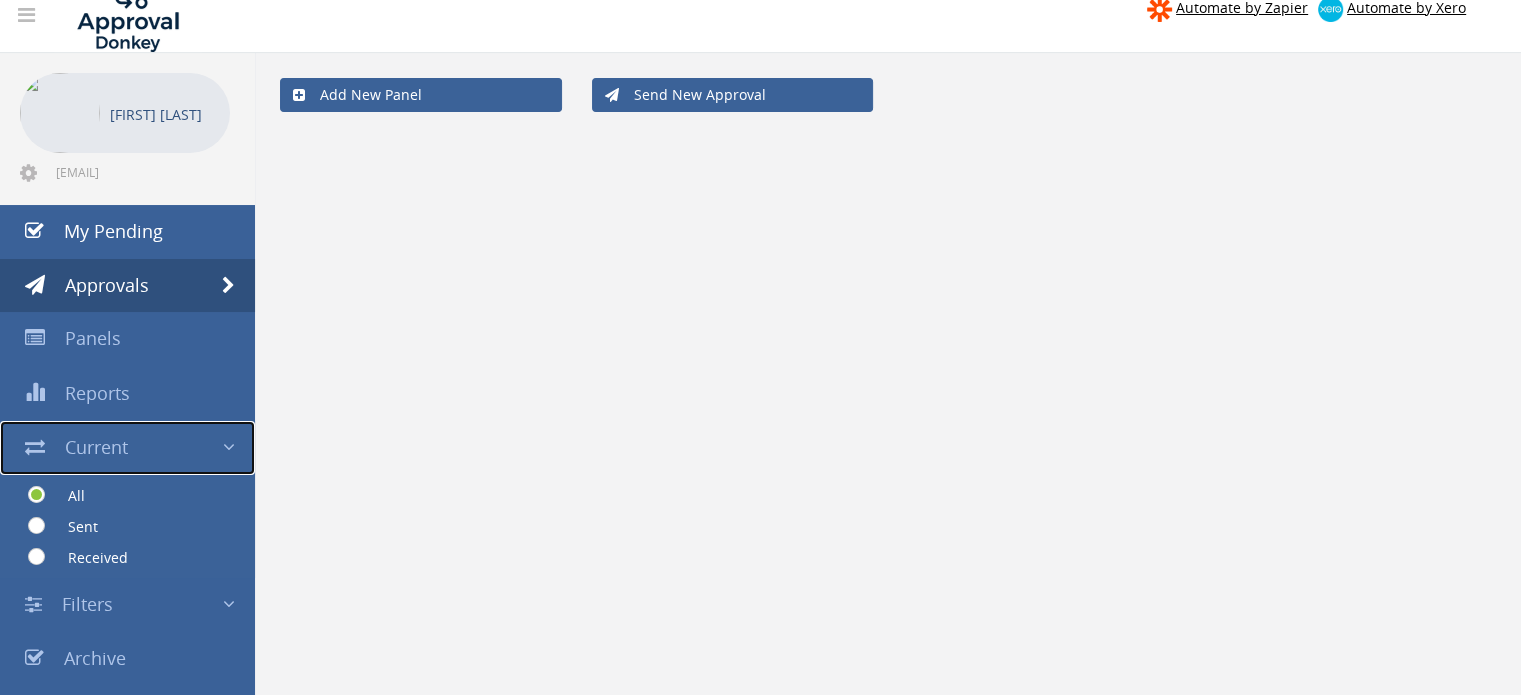 click on "Current" at bounding box center [127, 448] 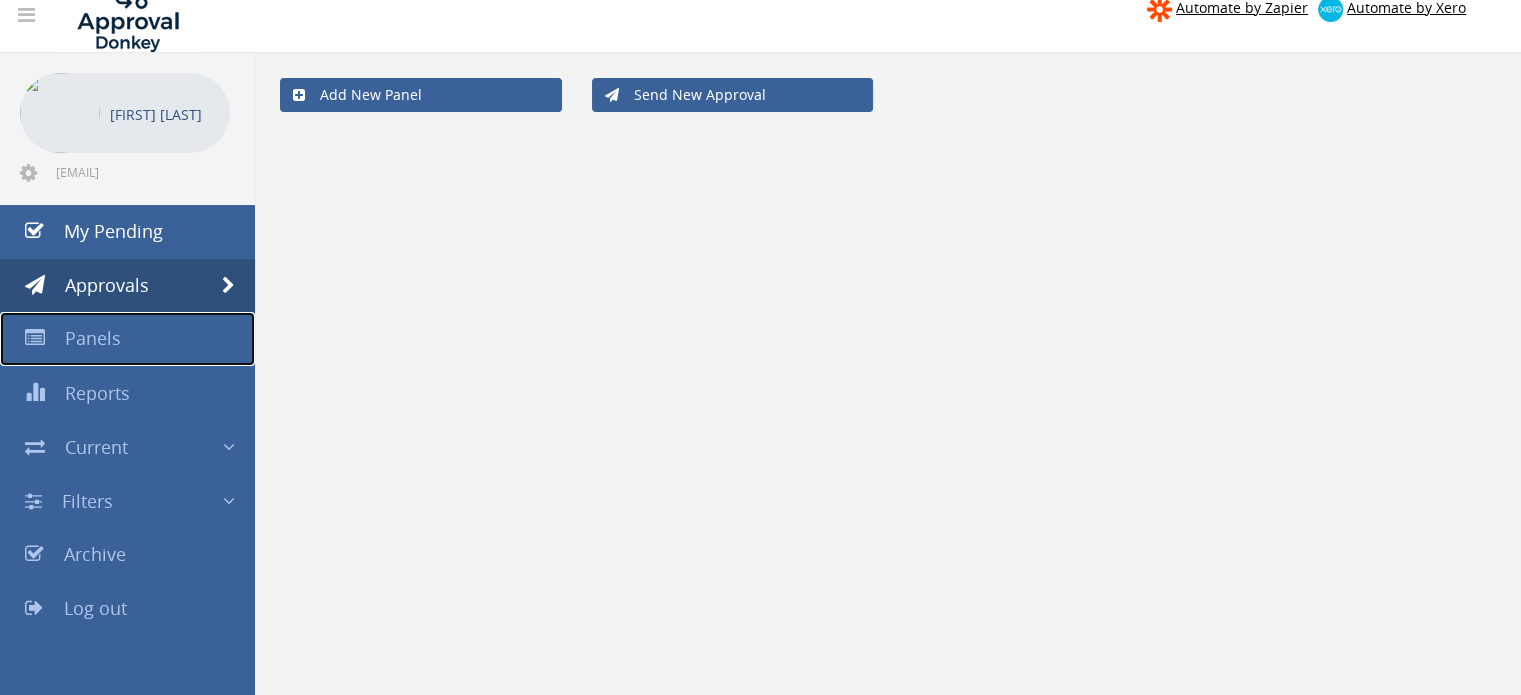 click on "Panels" at bounding box center [93, 338] 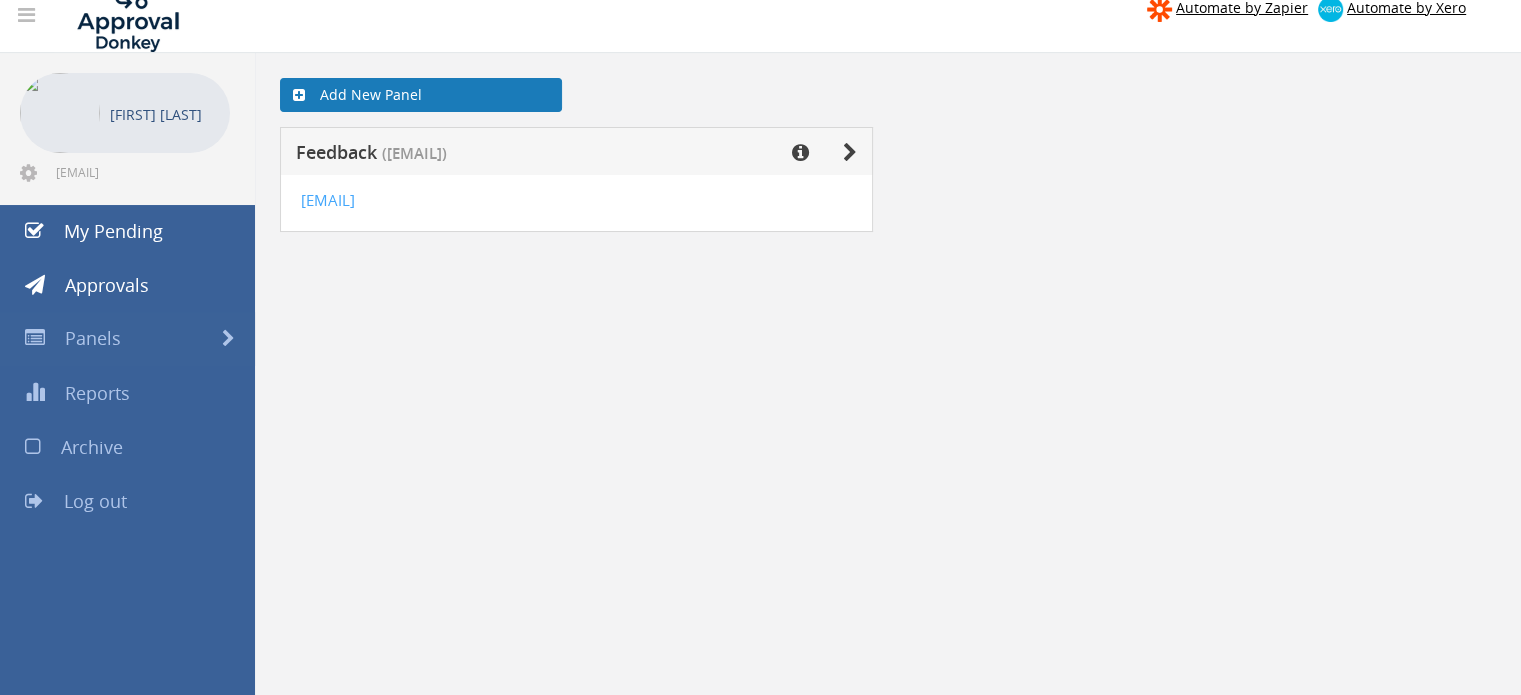 click on "Add New Panel" at bounding box center [421, 95] 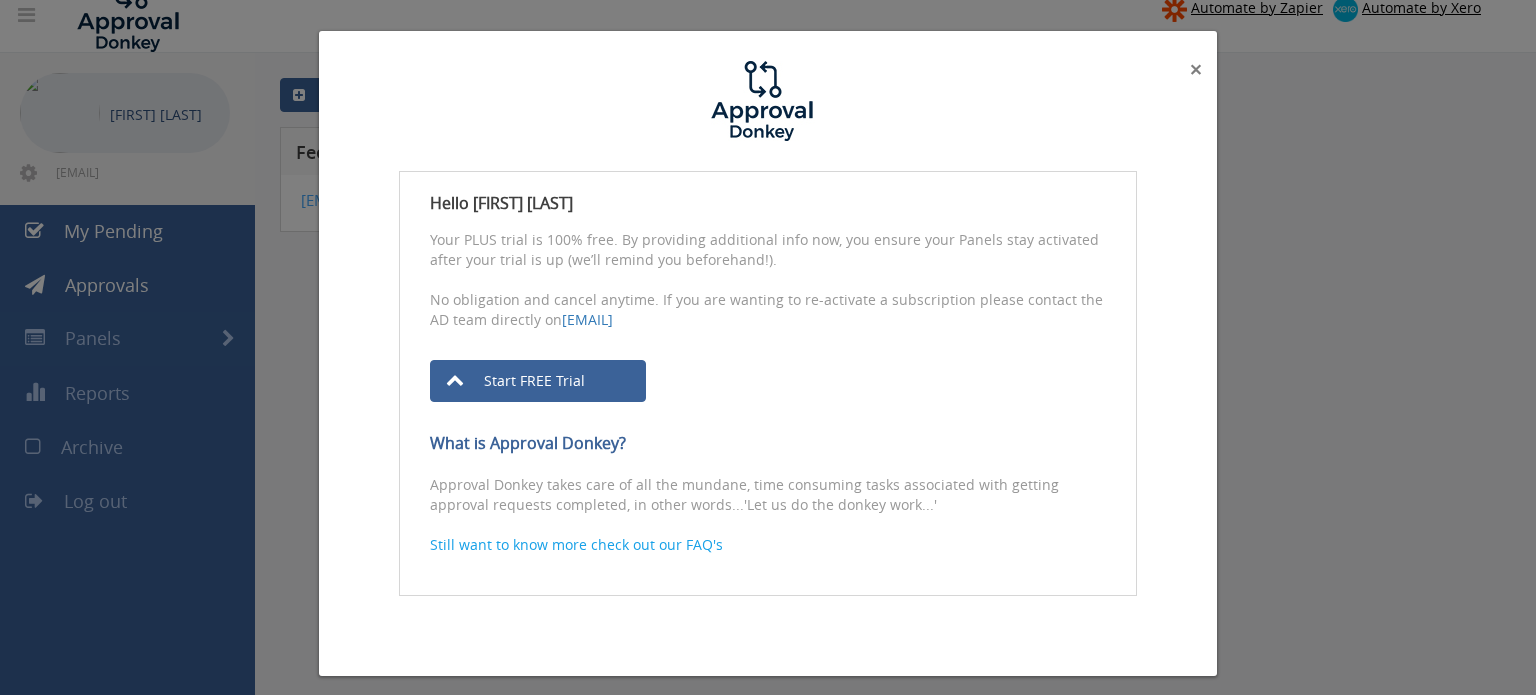 click on "×" at bounding box center (1196, 69) 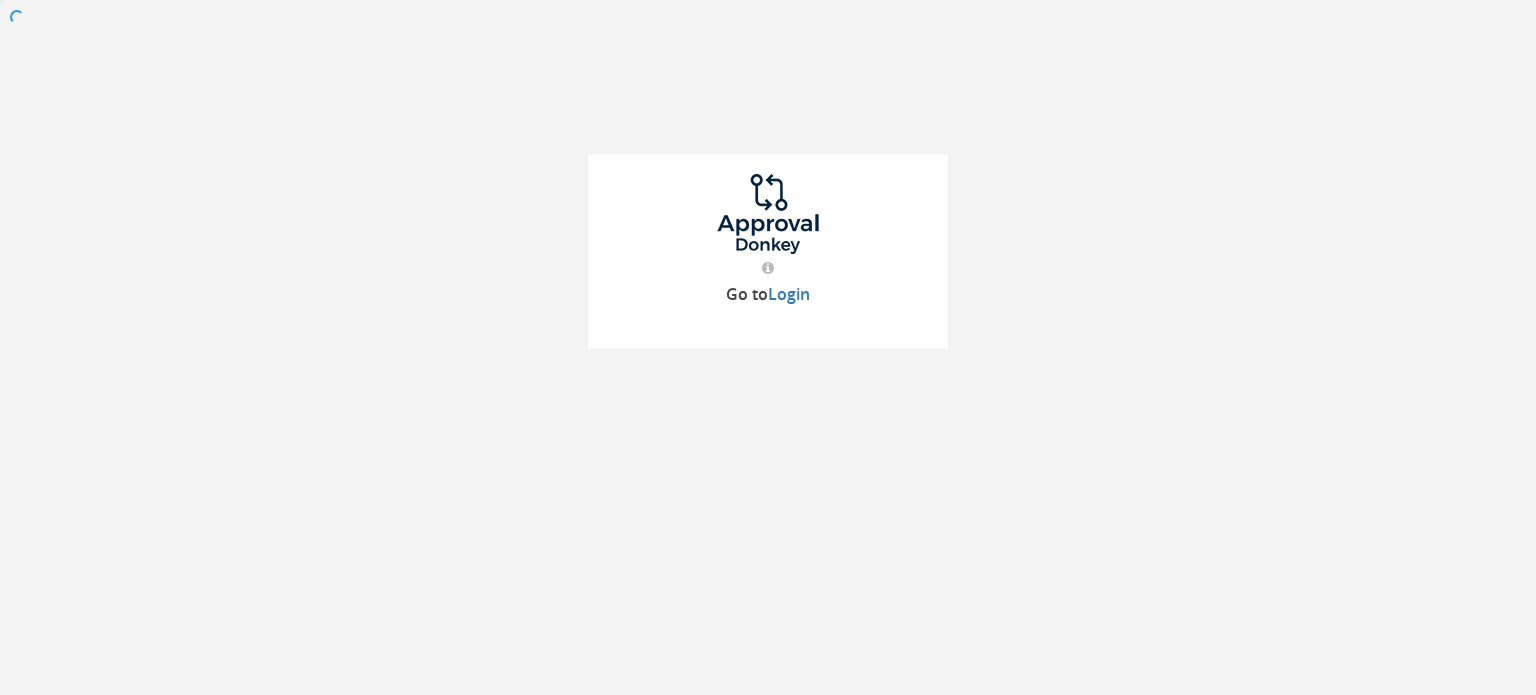 scroll, scrollTop: 0, scrollLeft: 0, axis: both 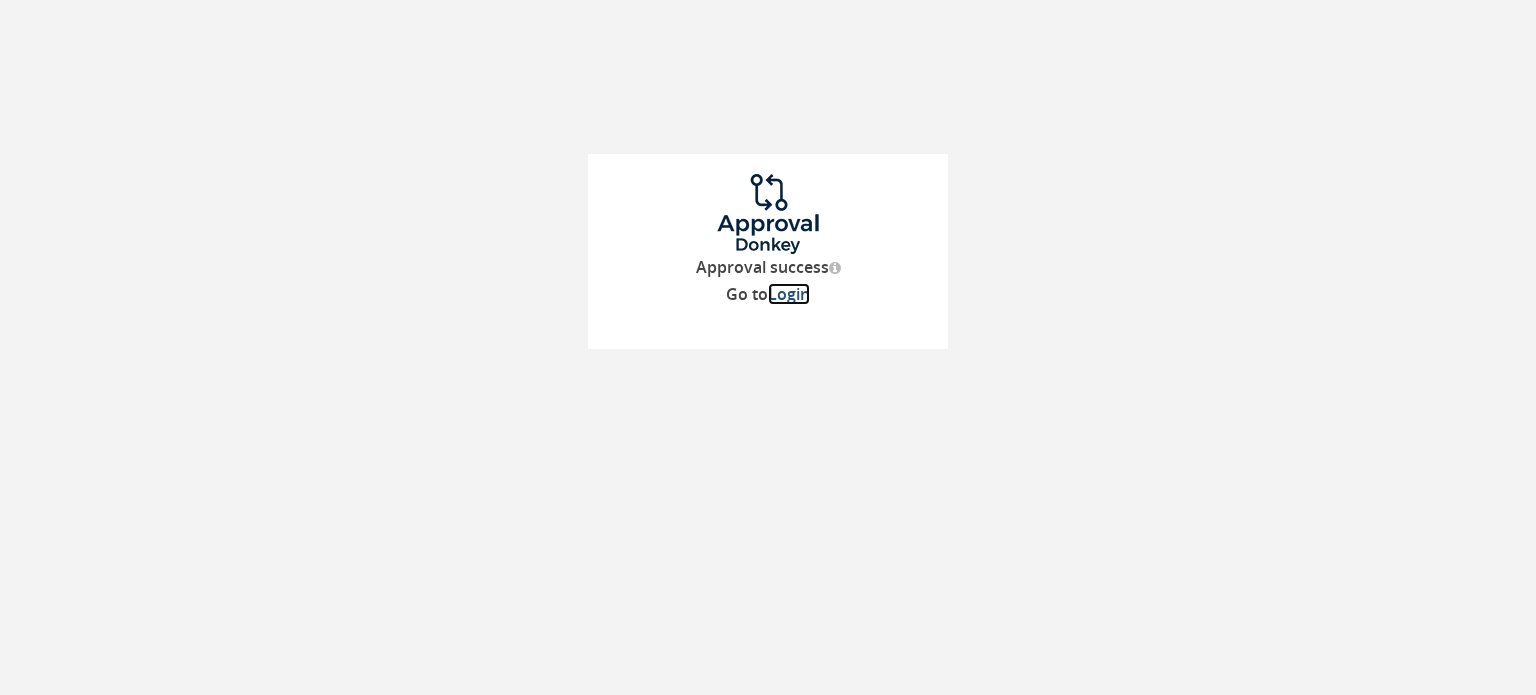 click on "Login" at bounding box center [789, 294] 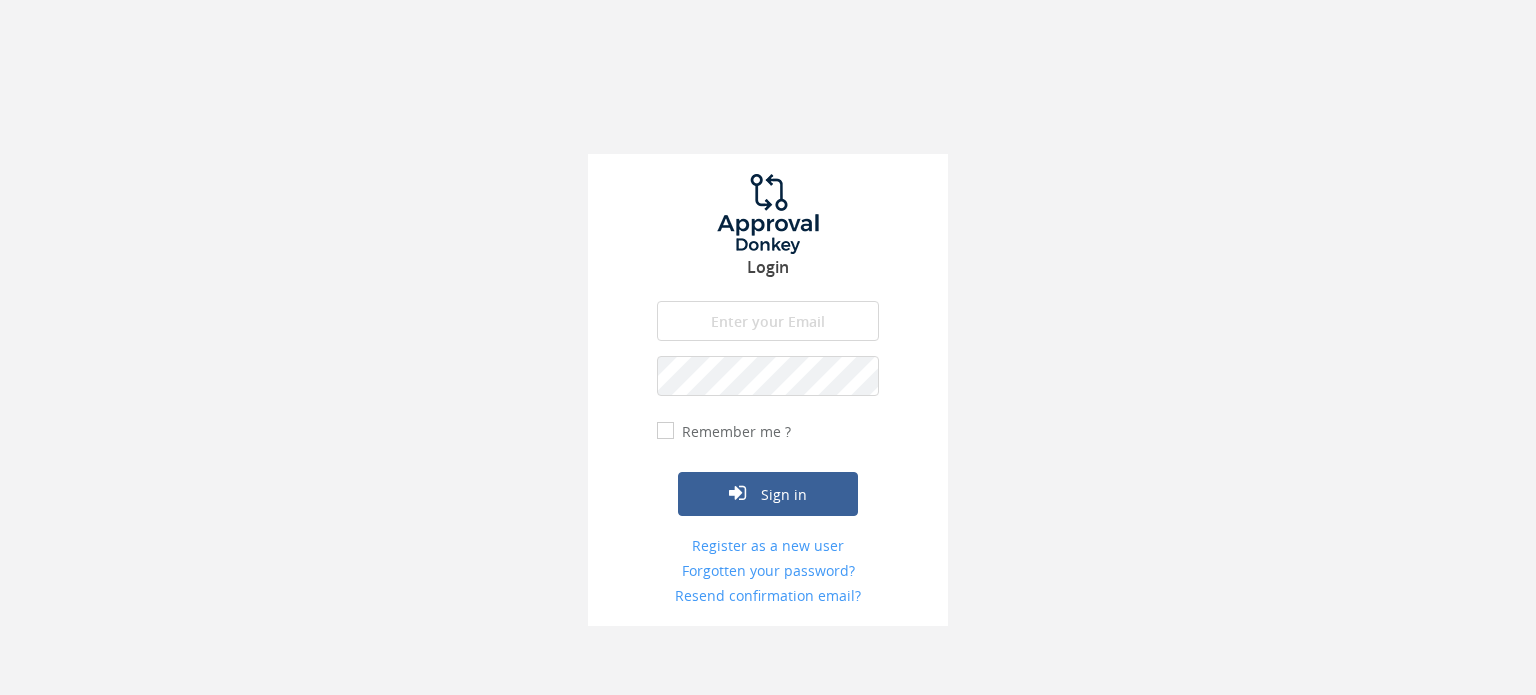 click at bounding box center [768, 321] 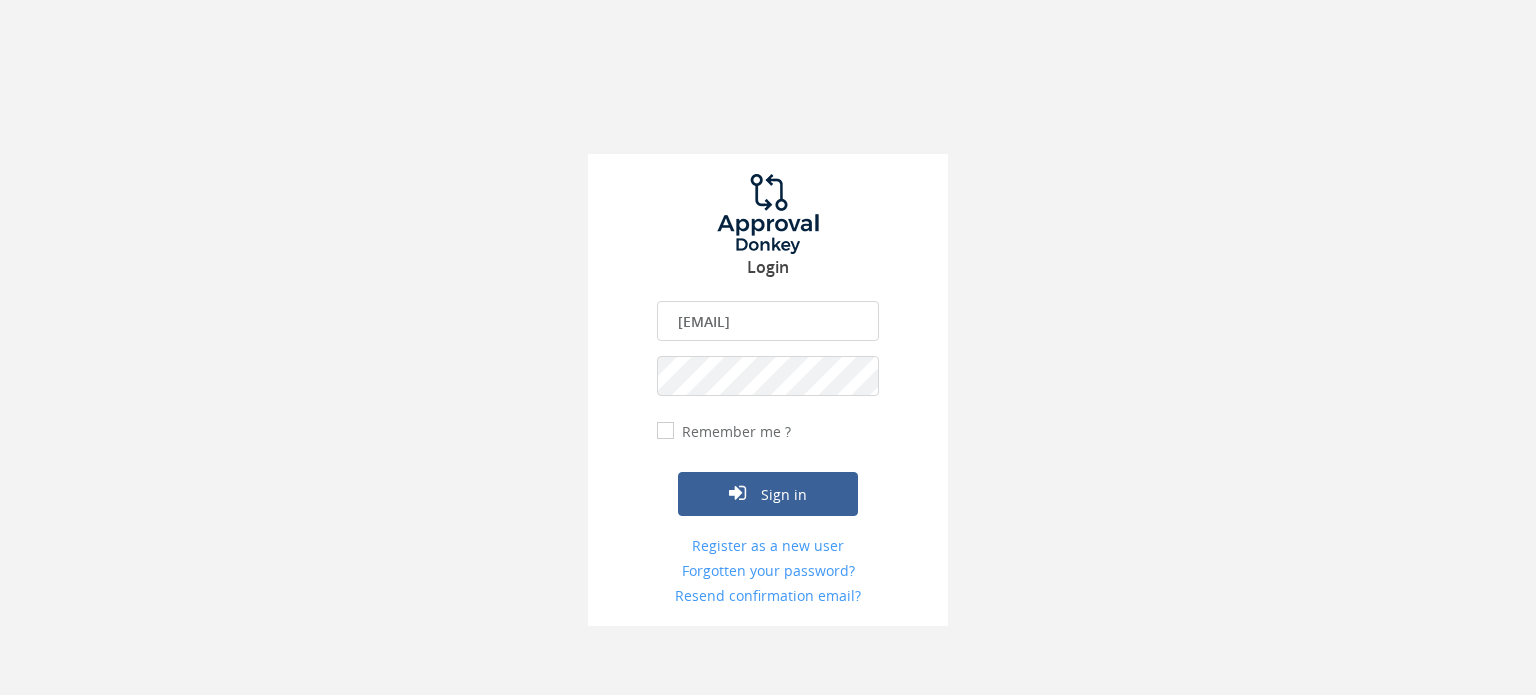 click on "Sign in" at bounding box center (768, 494) 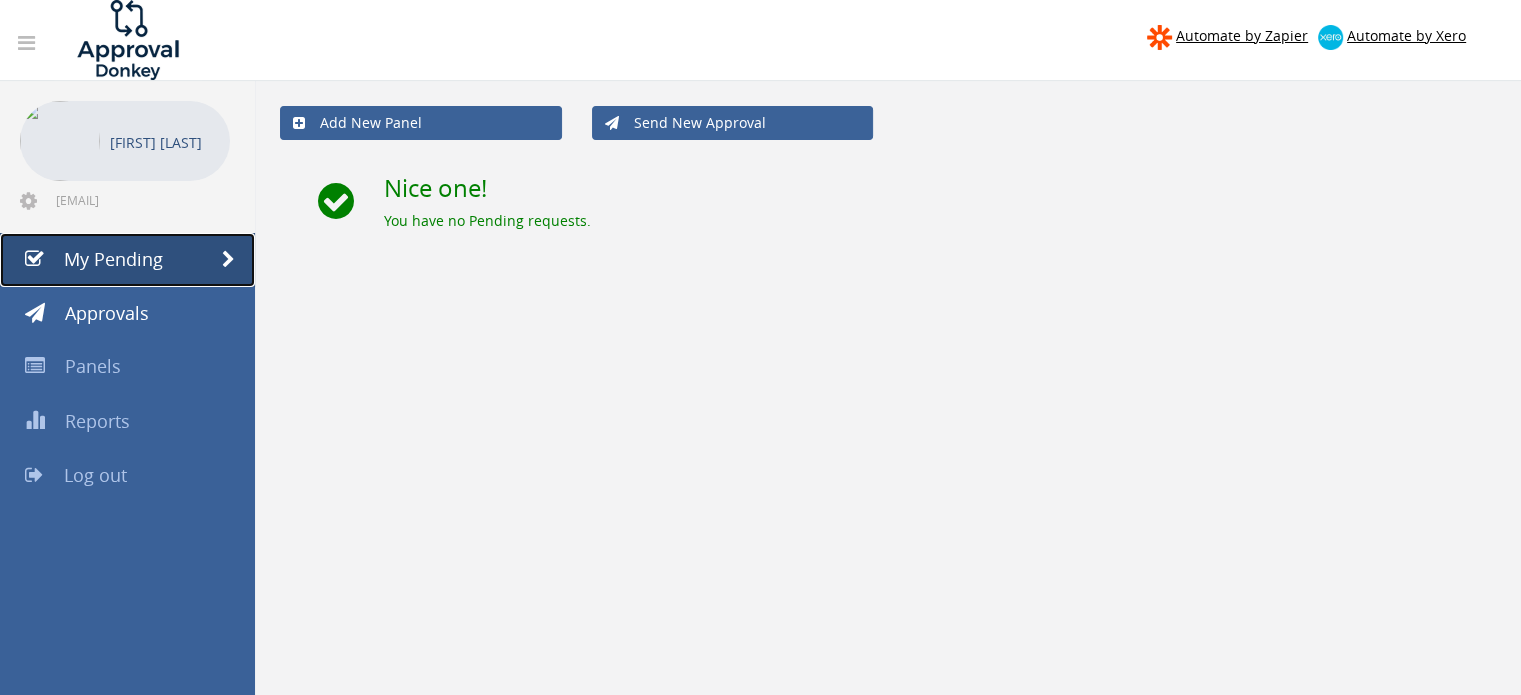 click on "My Pending" at bounding box center [127, 260] 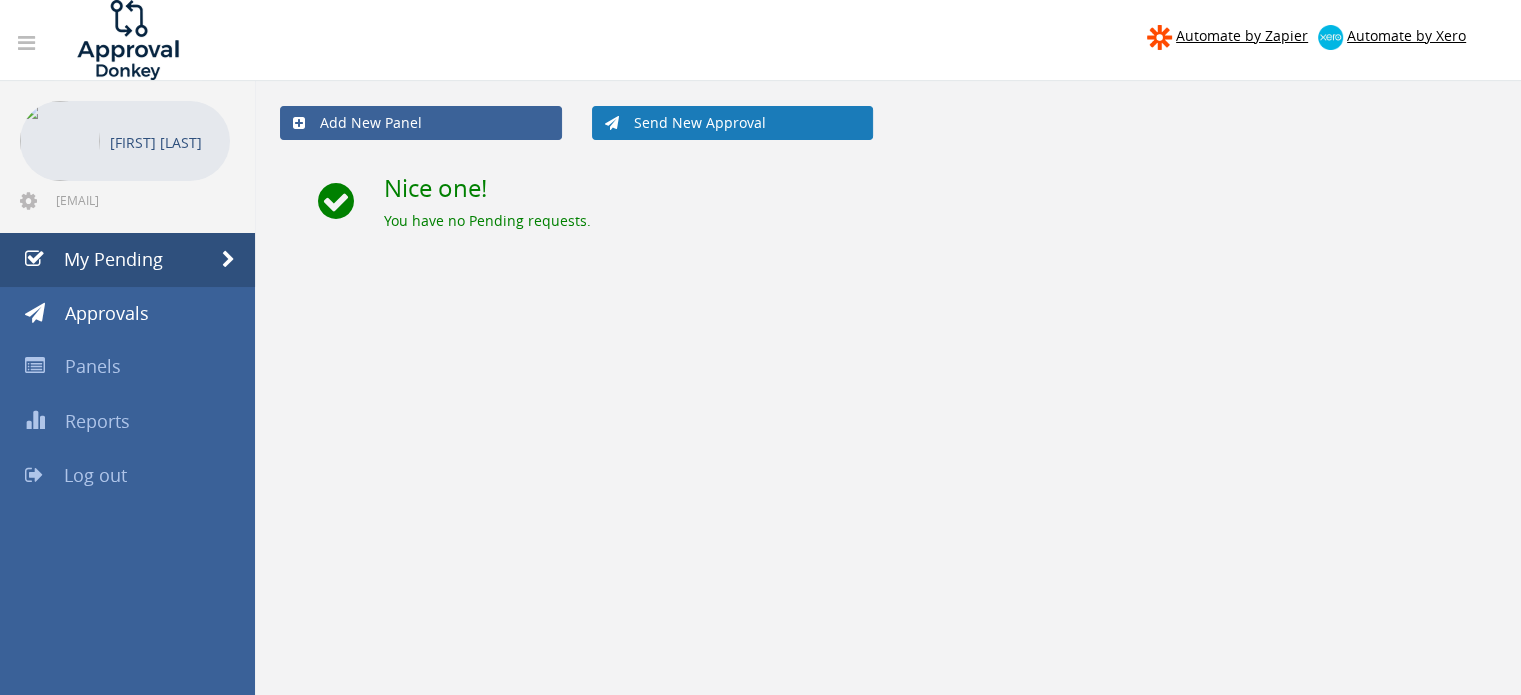 click on "Send New Approval" at bounding box center [421, 123] 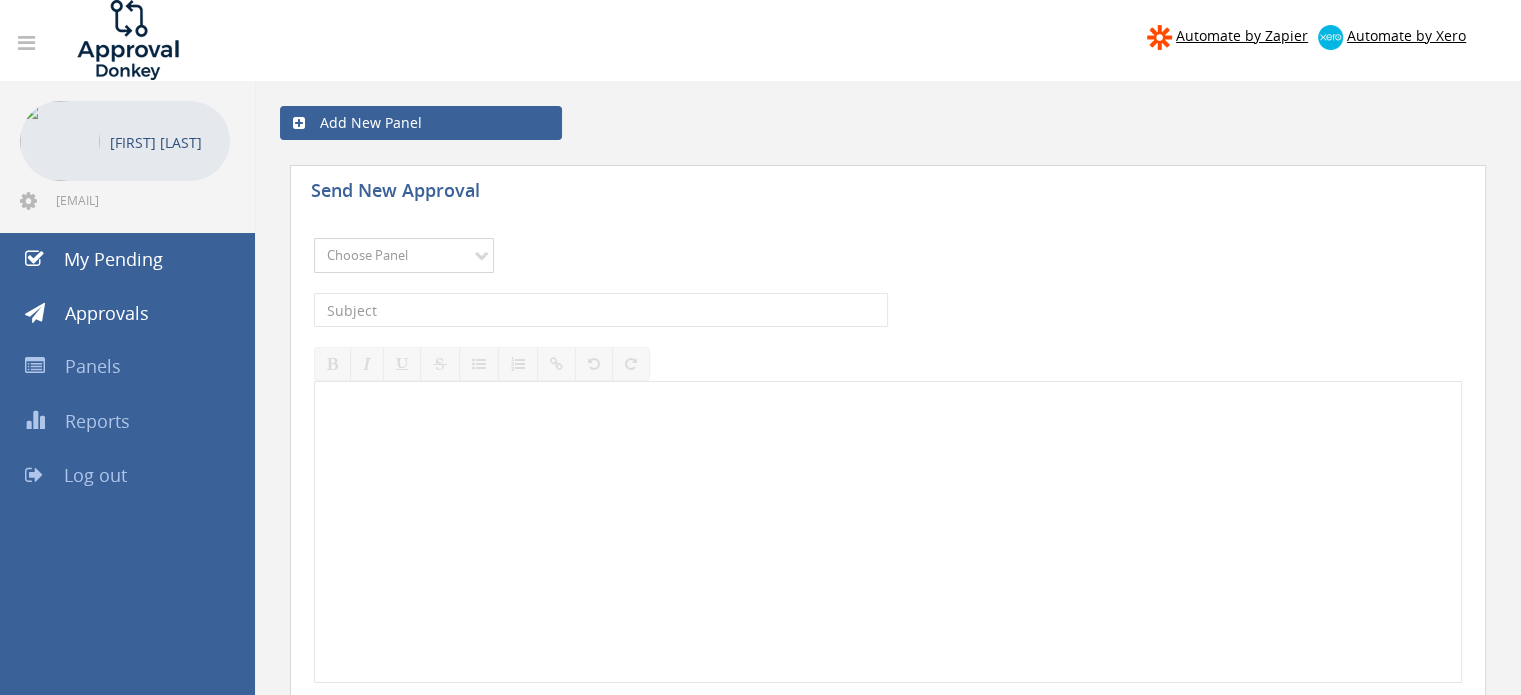 click on "Choose Panel
Feedback" at bounding box center [404, 255] 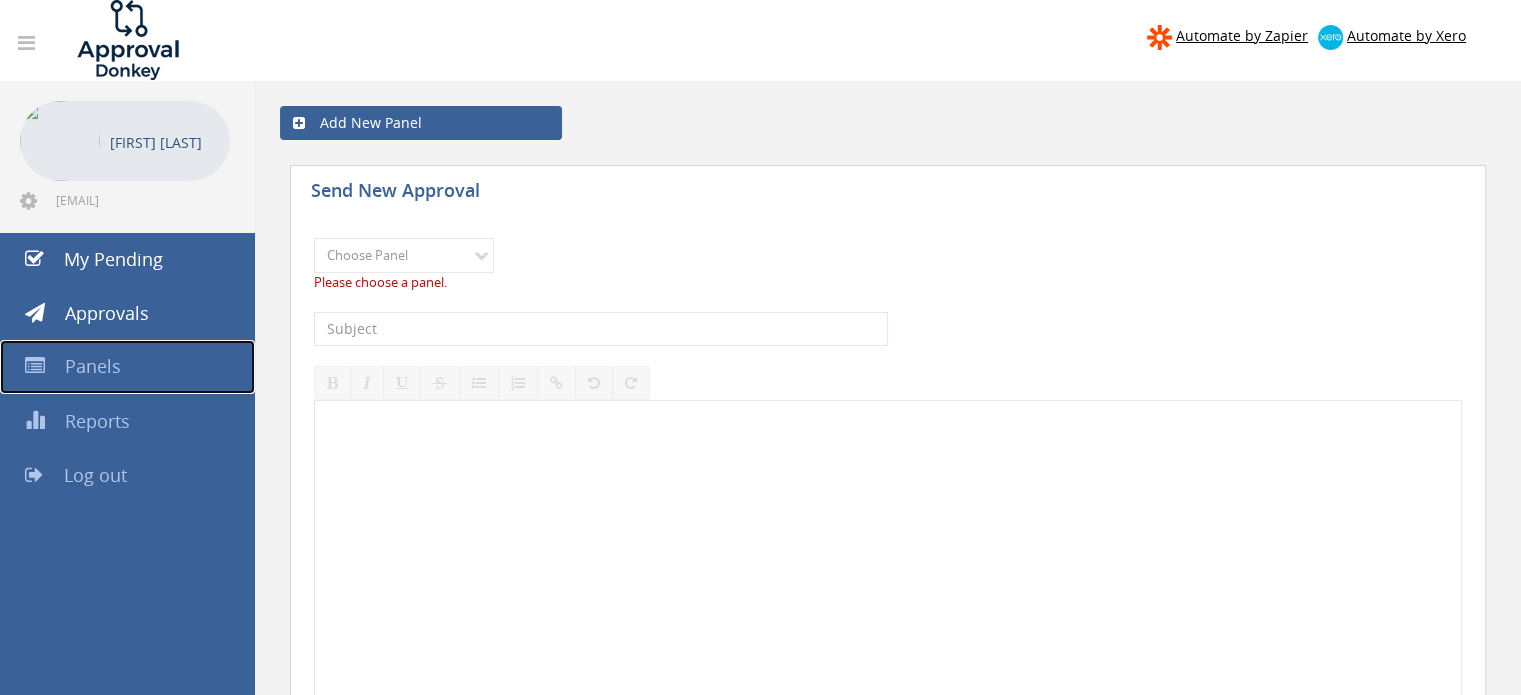 click on "Panels" at bounding box center (127, 367) 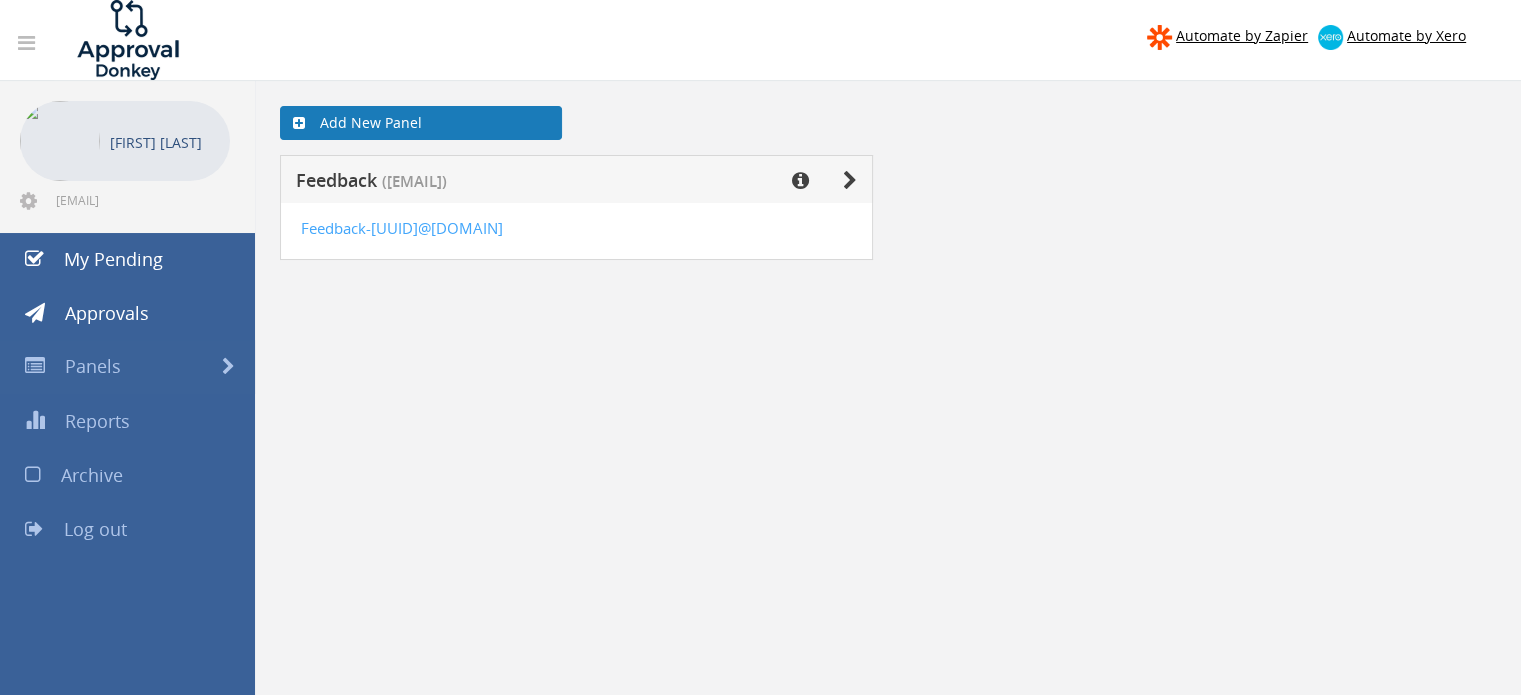 click on "Add New Panel" at bounding box center [421, 123] 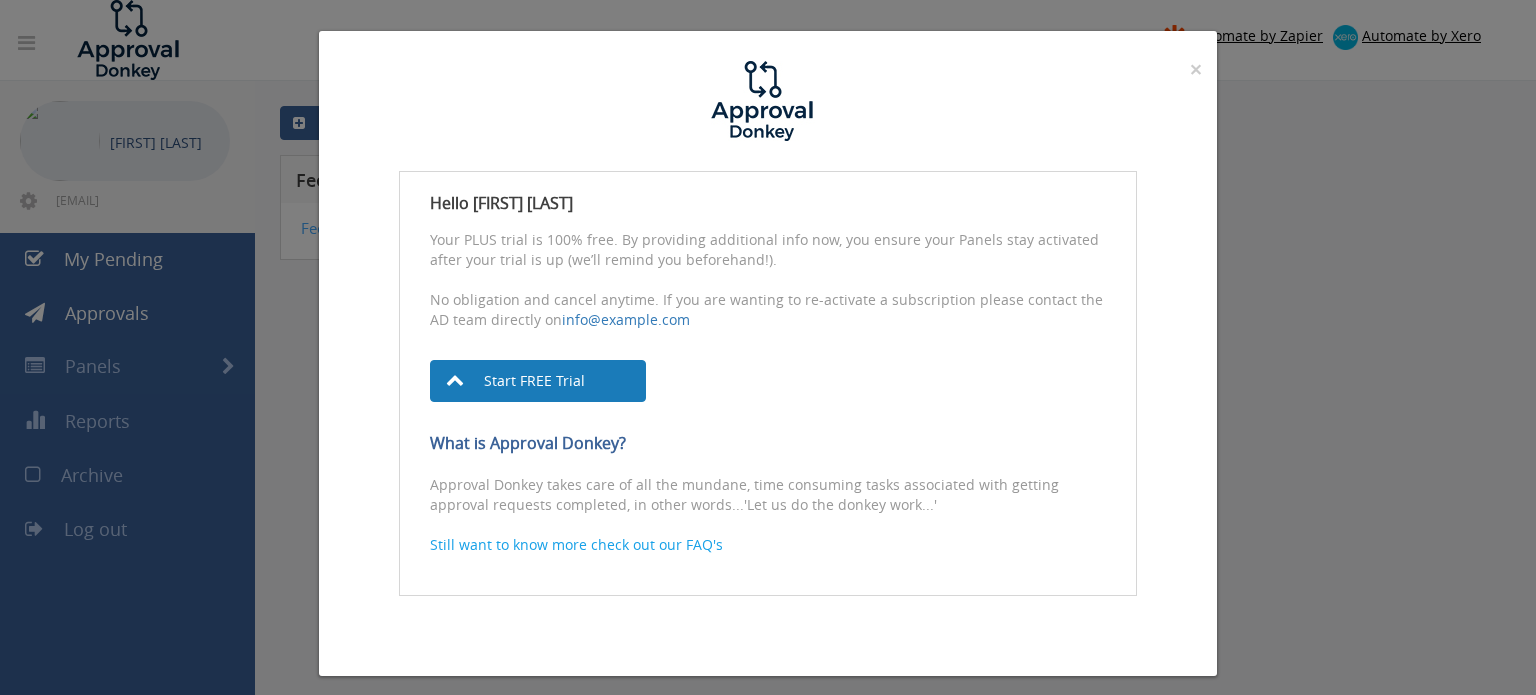 click on "Start FREE Trial" at bounding box center [538, 381] 